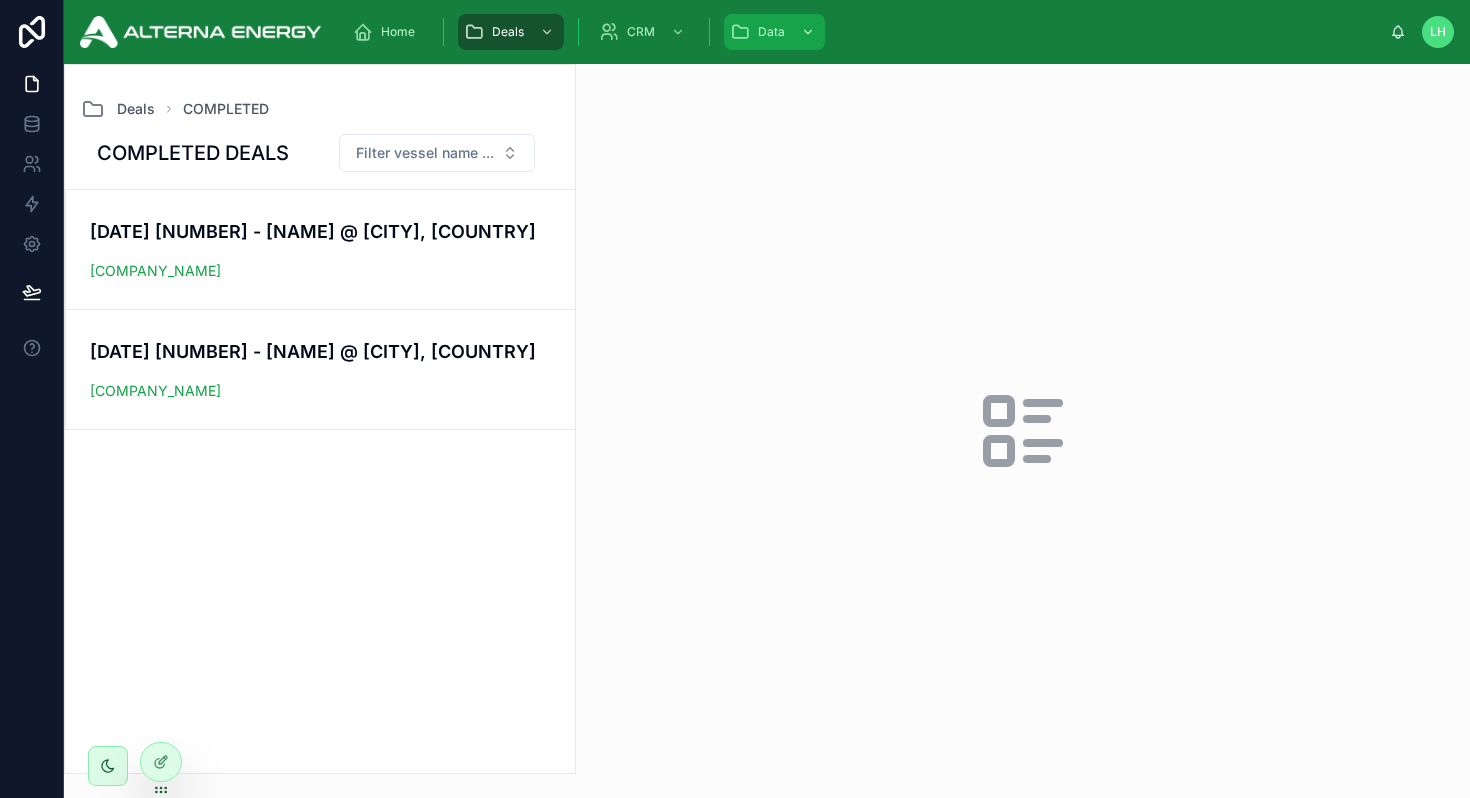 scroll, scrollTop: 0, scrollLeft: 0, axis: both 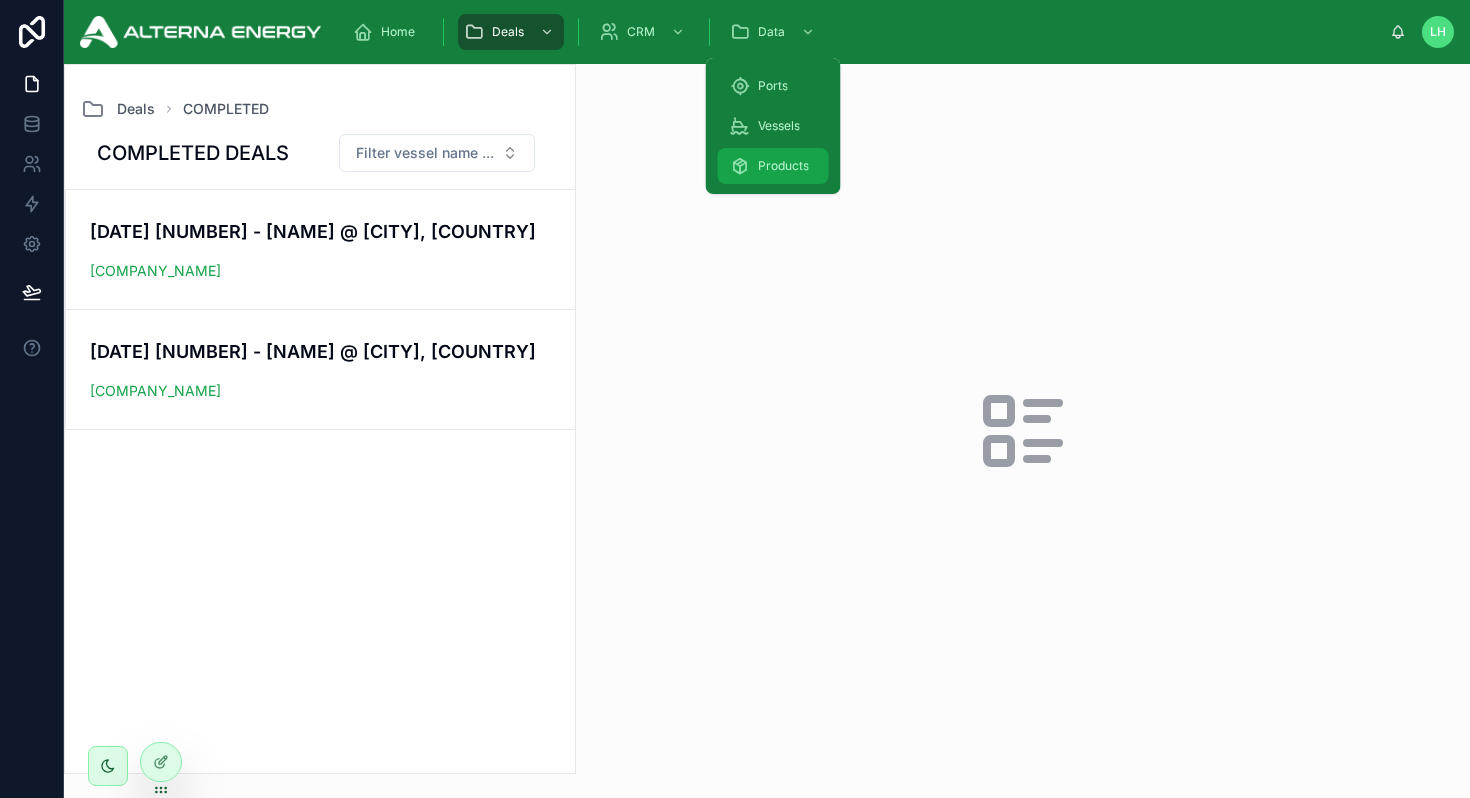 click on "Products" at bounding box center (773, 166) 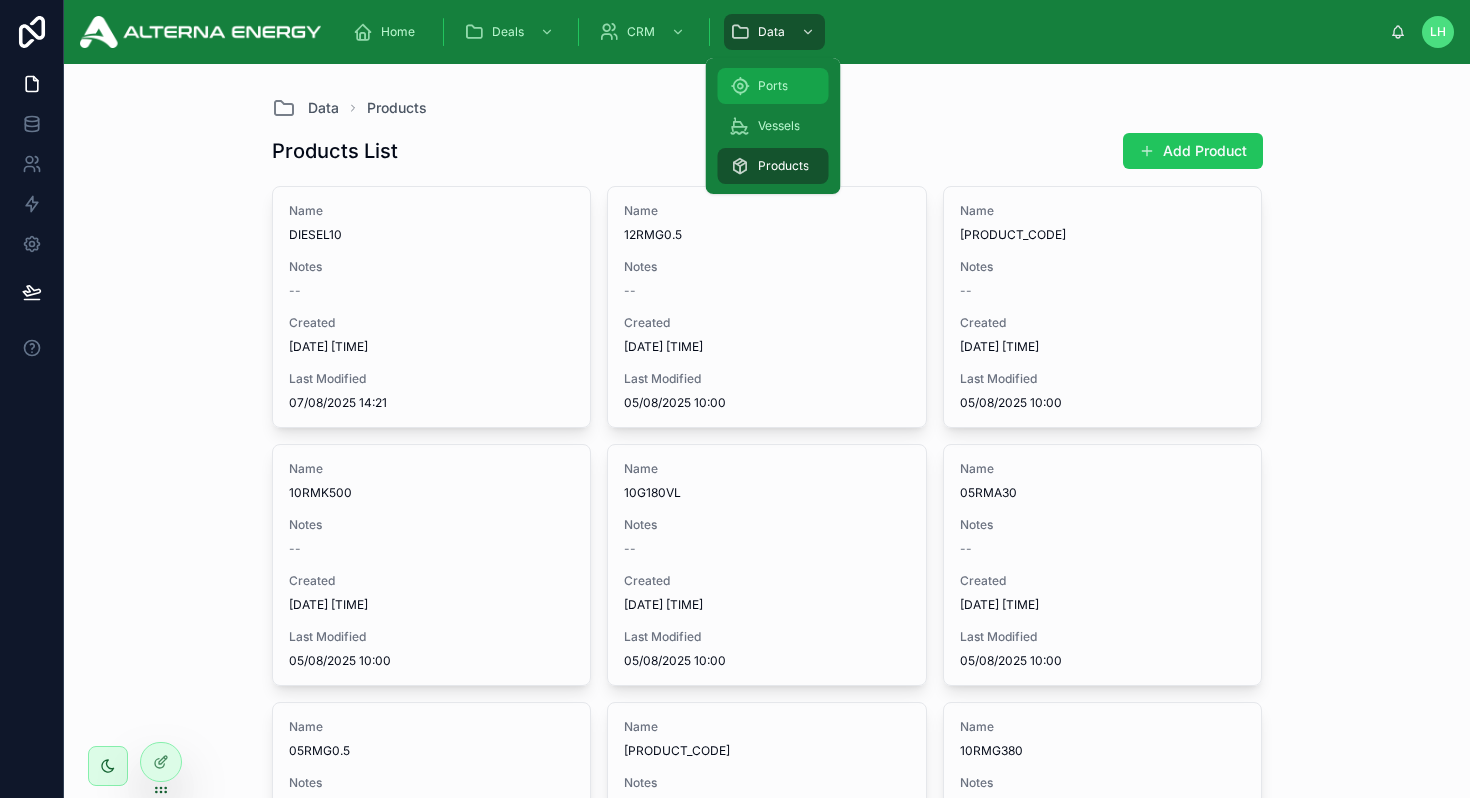 click on "Ports" at bounding box center (773, 86) 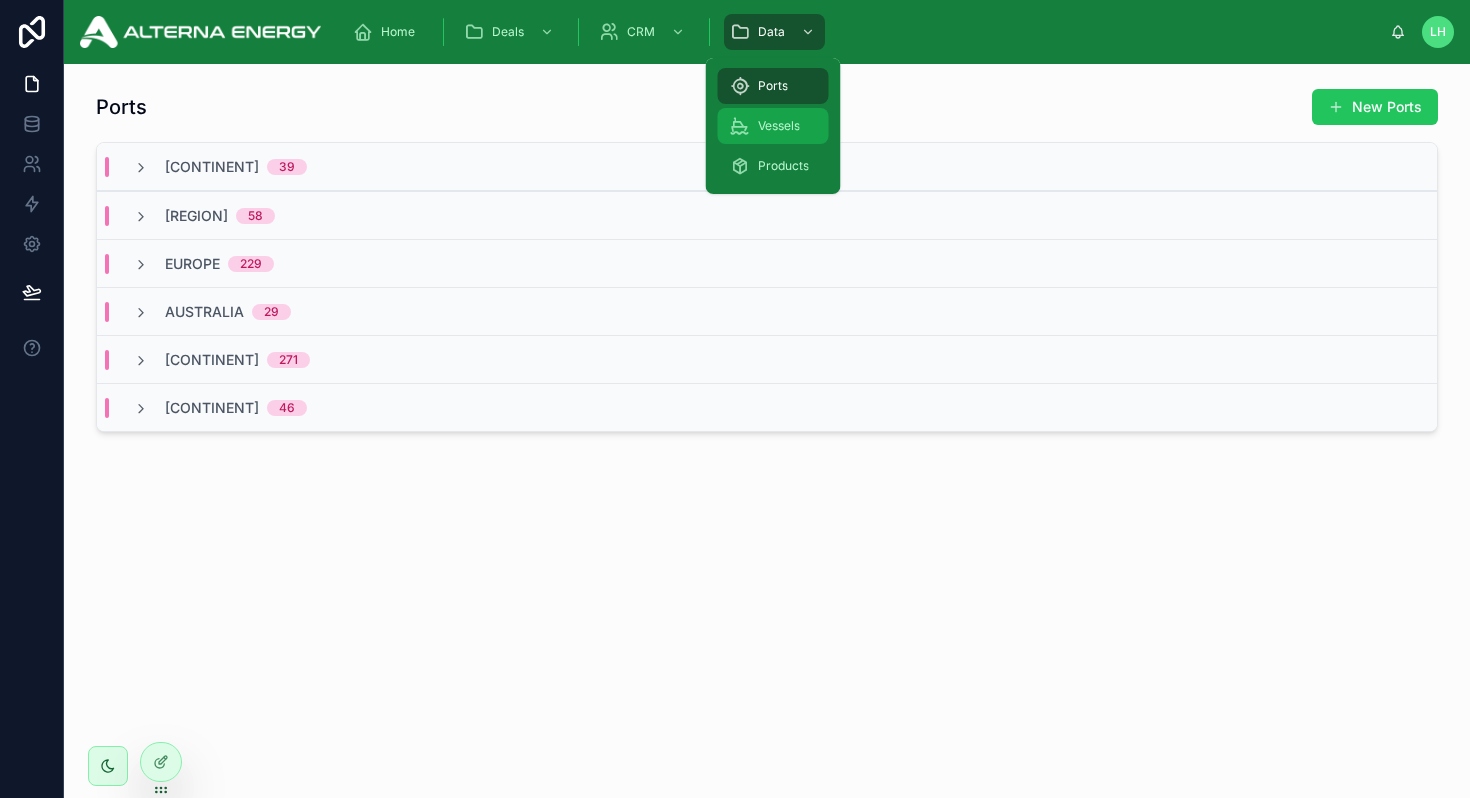 click on "Vessels" at bounding box center [779, 126] 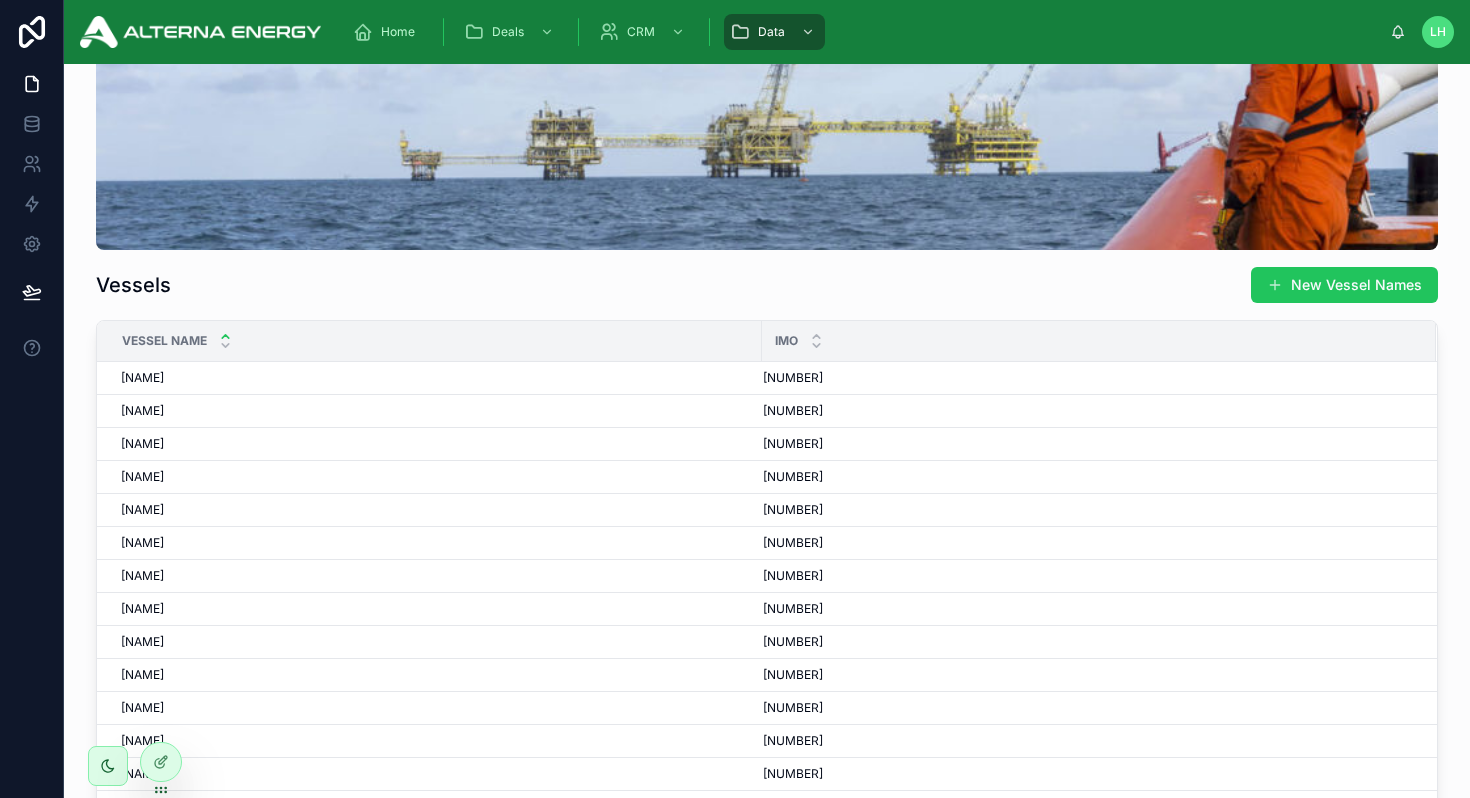 scroll, scrollTop: 162, scrollLeft: 0, axis: vertical 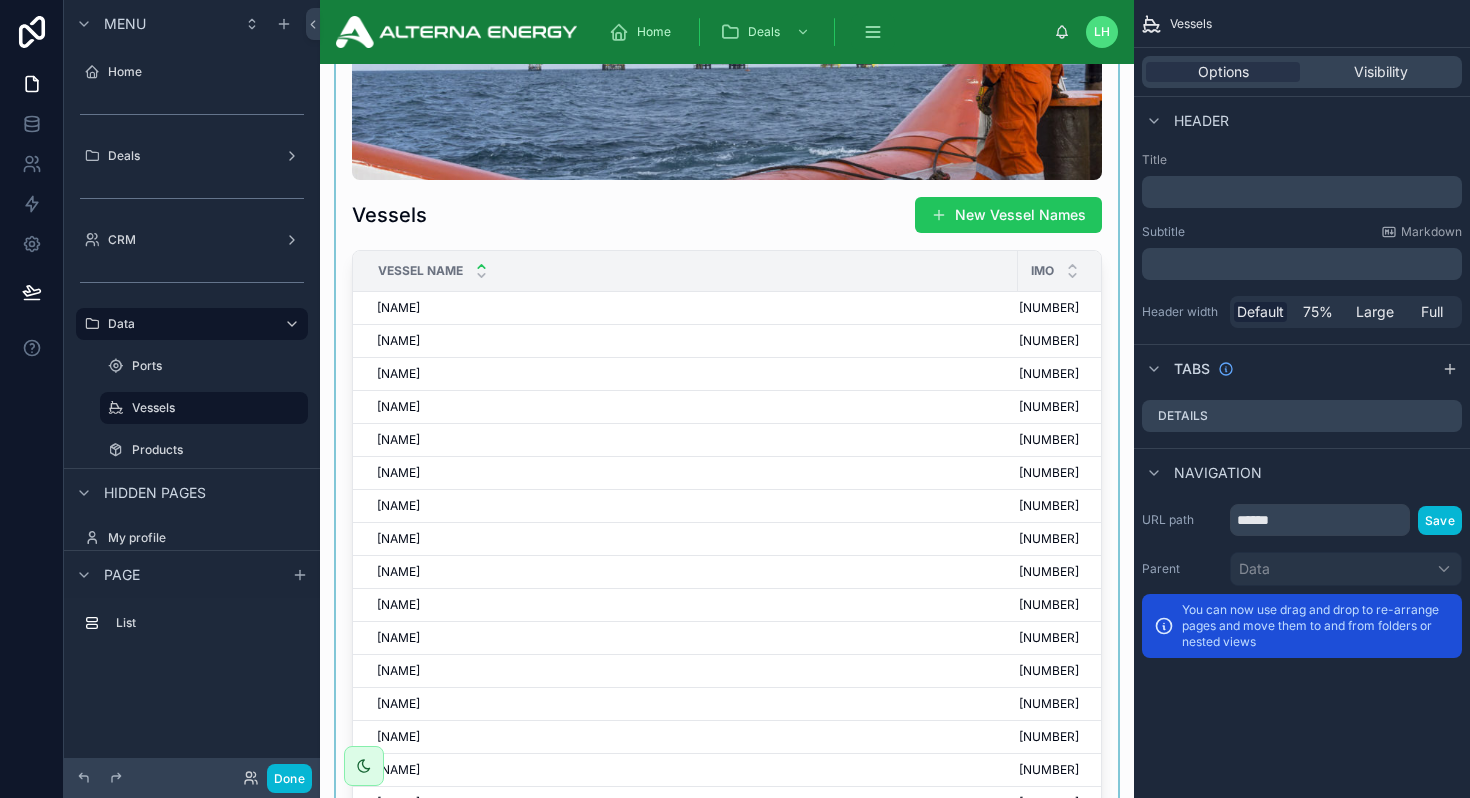 click on "Vessel Name" at bounding box center [685, 271] 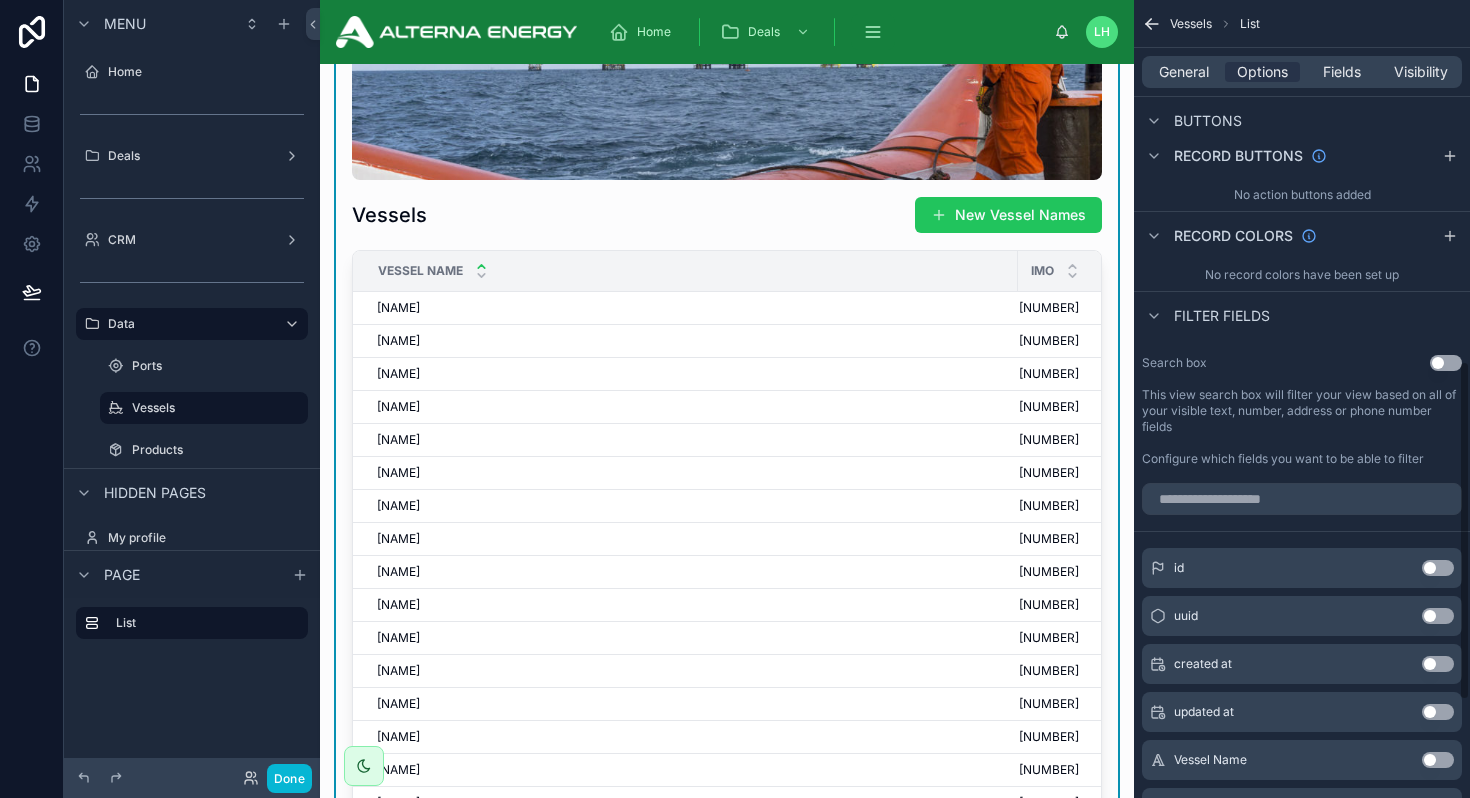 scroll, scrollTop: 884, scrollLeft: 0, axis: vertical 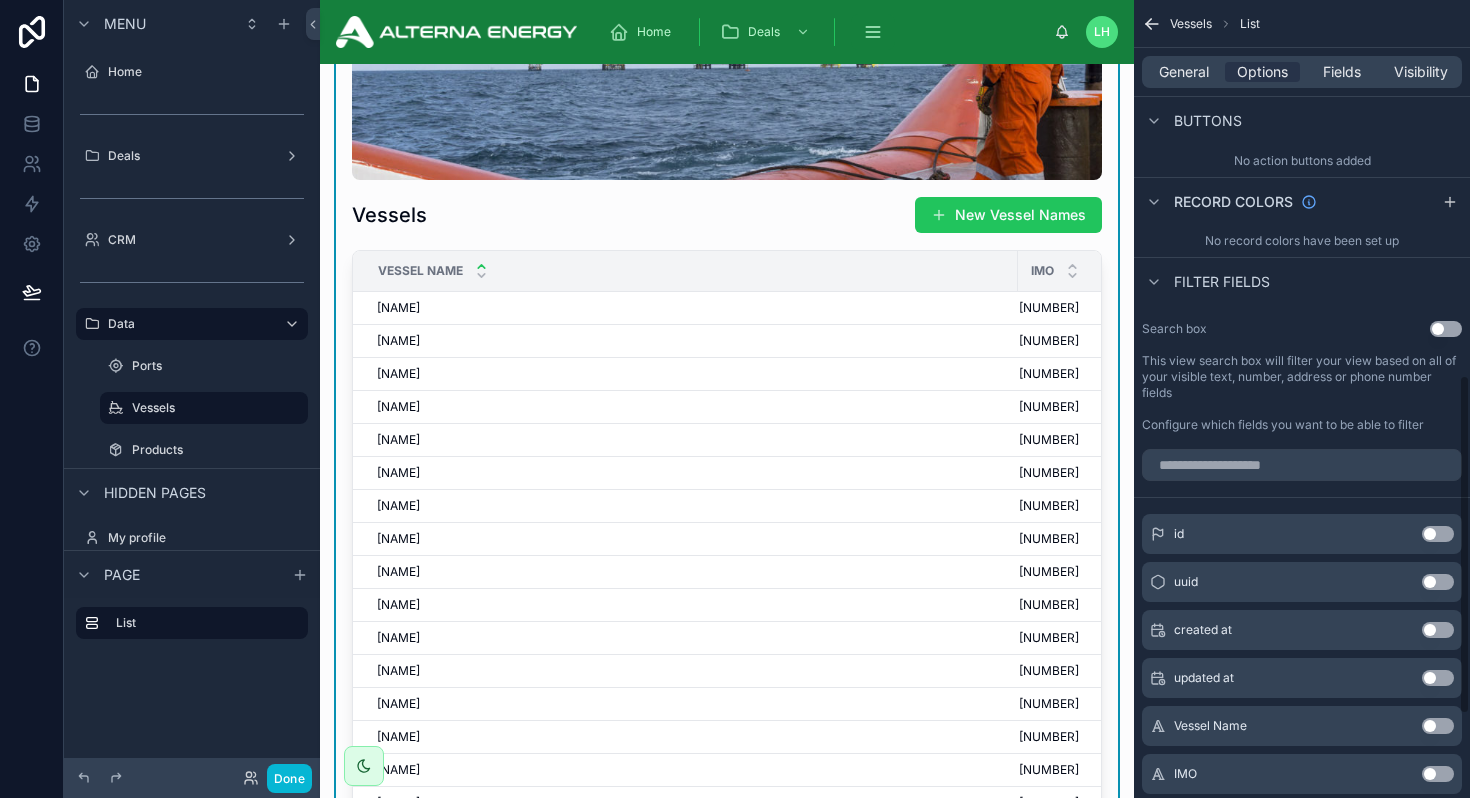 click on "Use setting" at bounding box center [1446, 329] 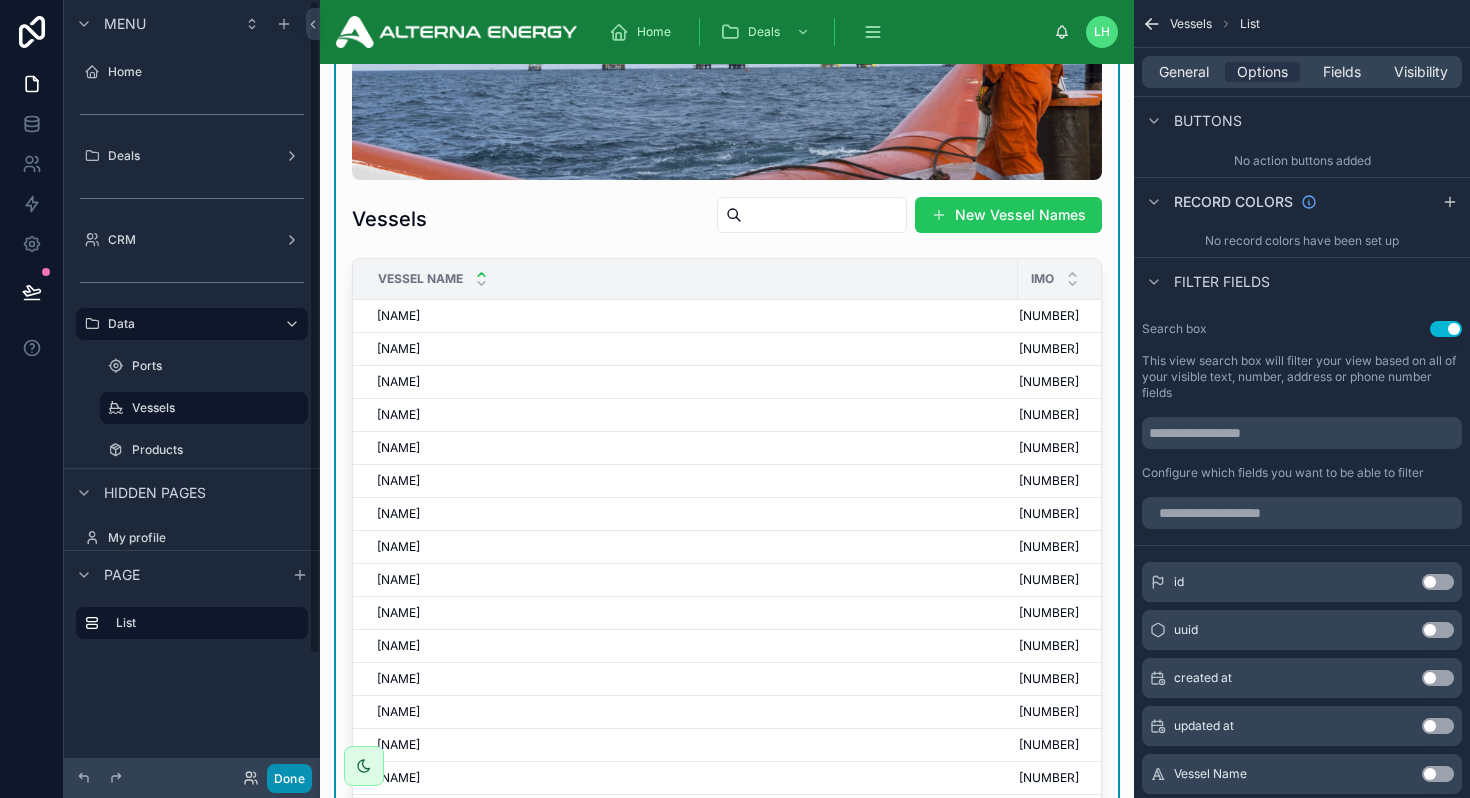 click on "Done" at bounding box center (289, 778) 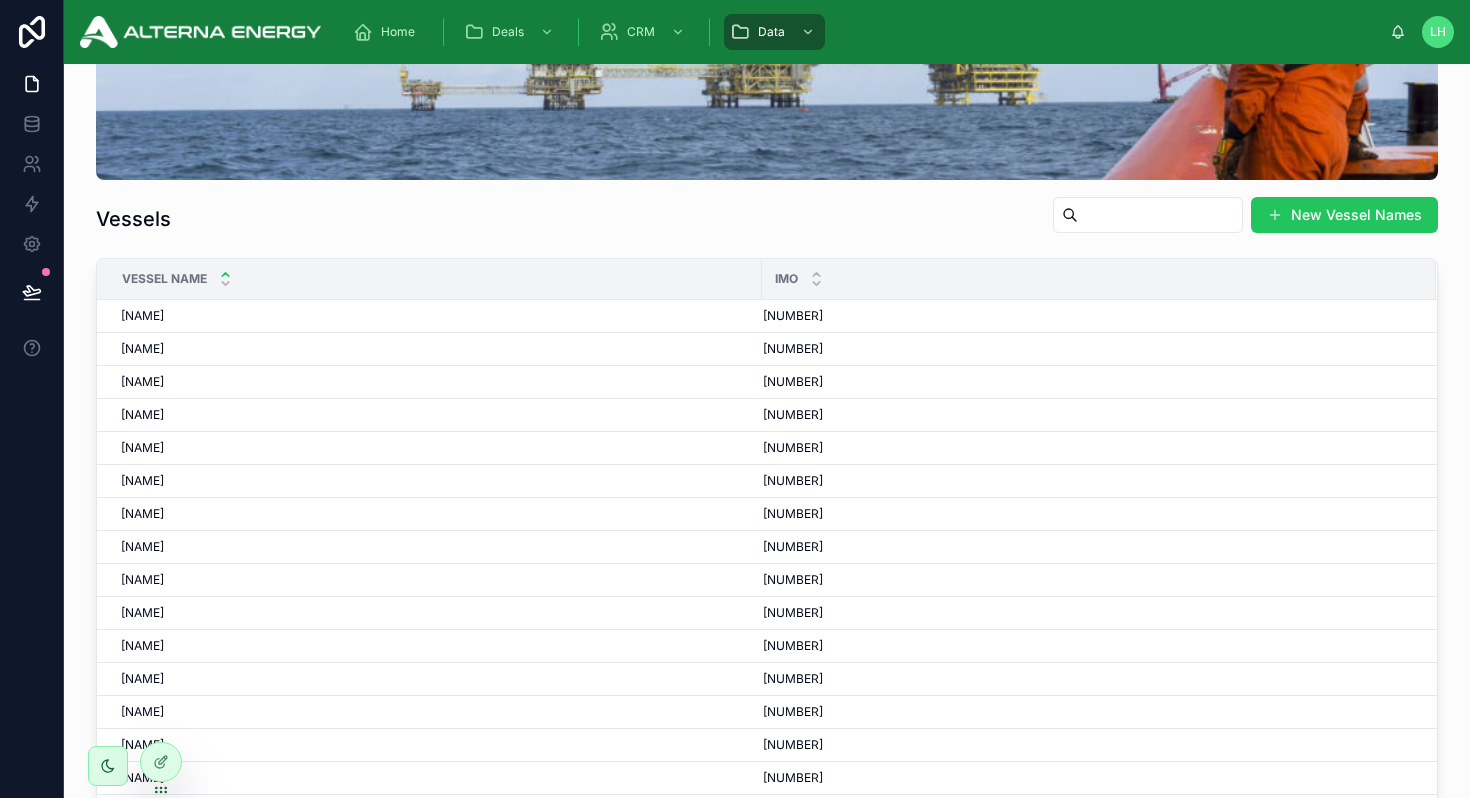 click at bounding box center (1160, 215) 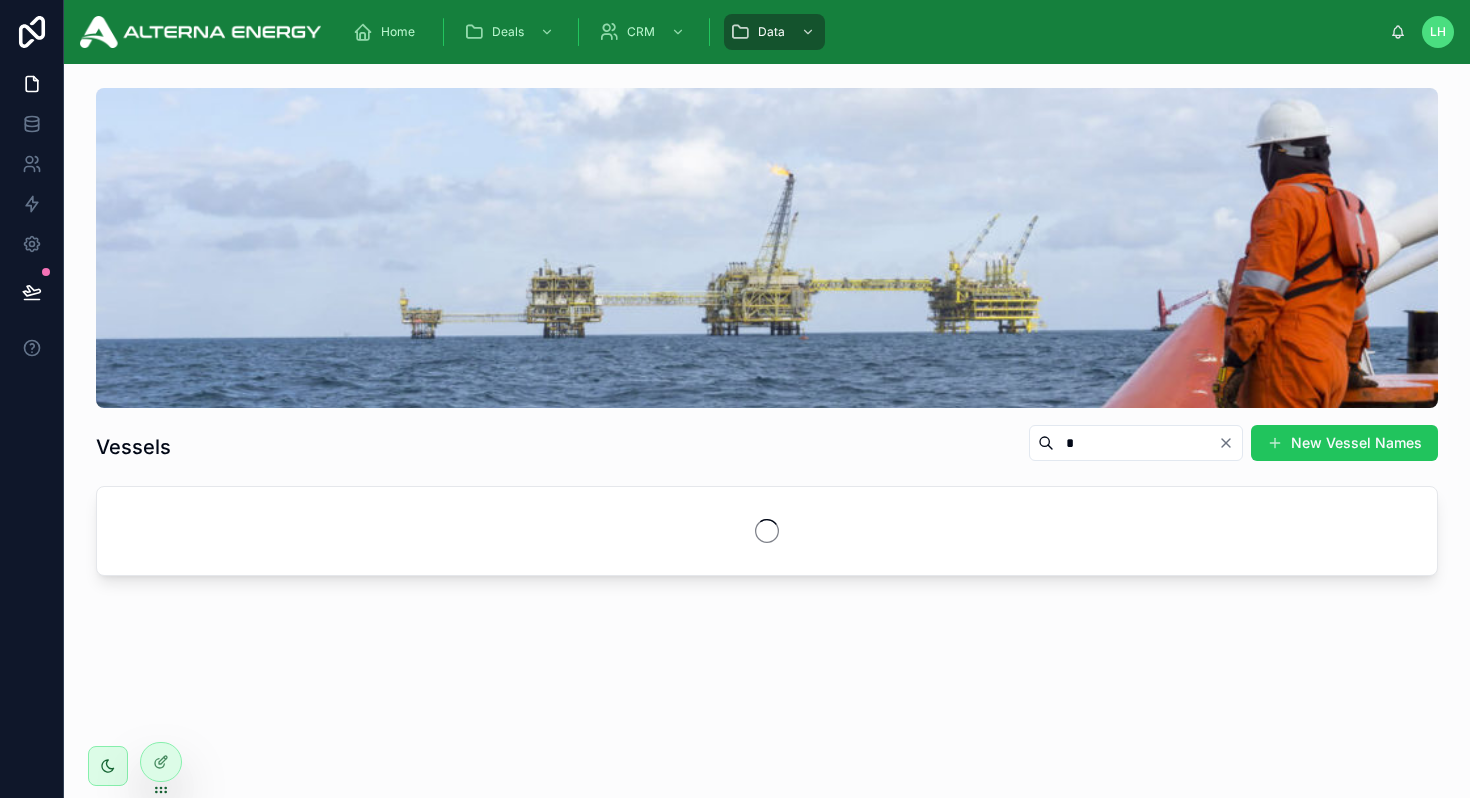 scroll, scrollTop: 0, scrollLeft: 0, axis: both 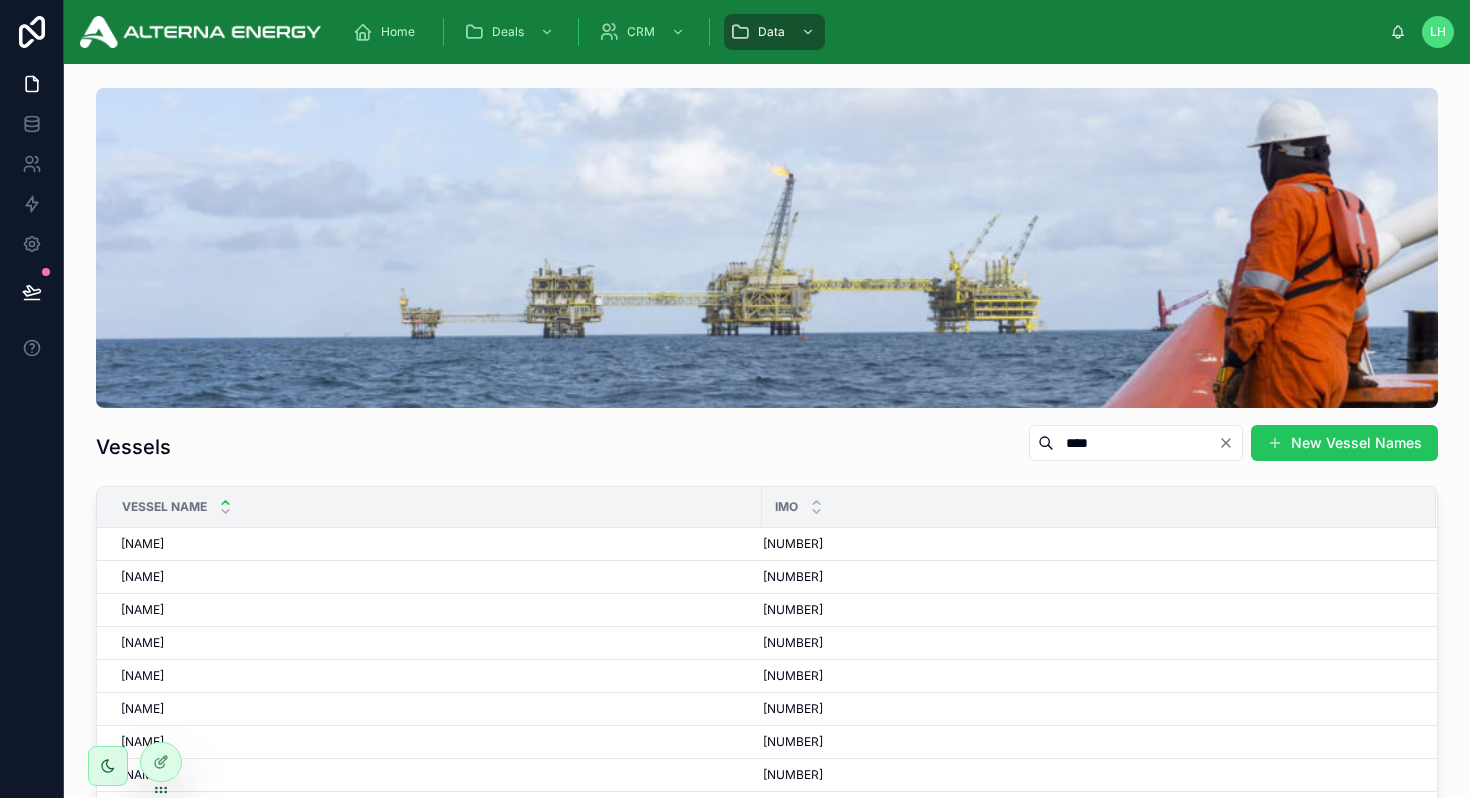 type on "*****" 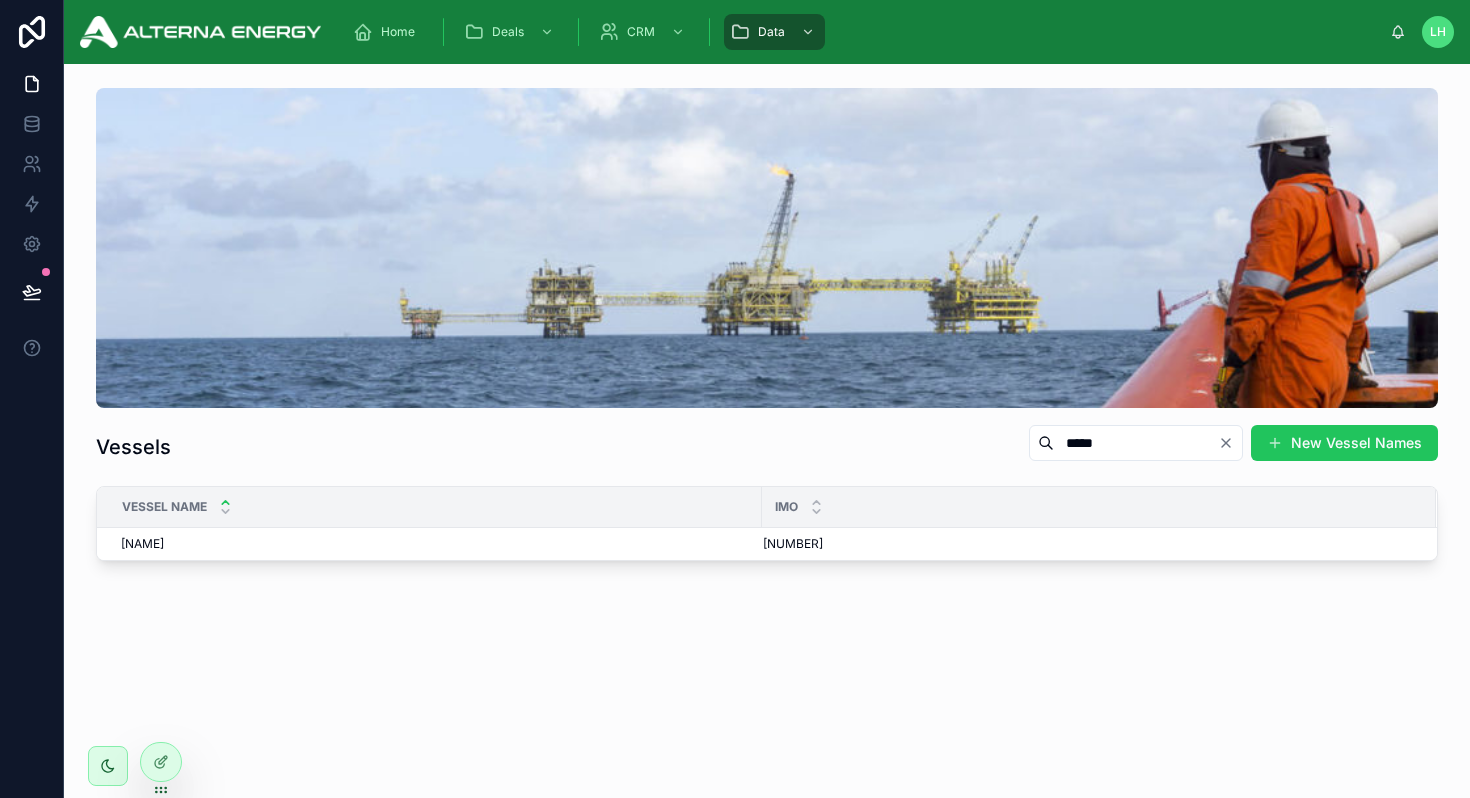 type 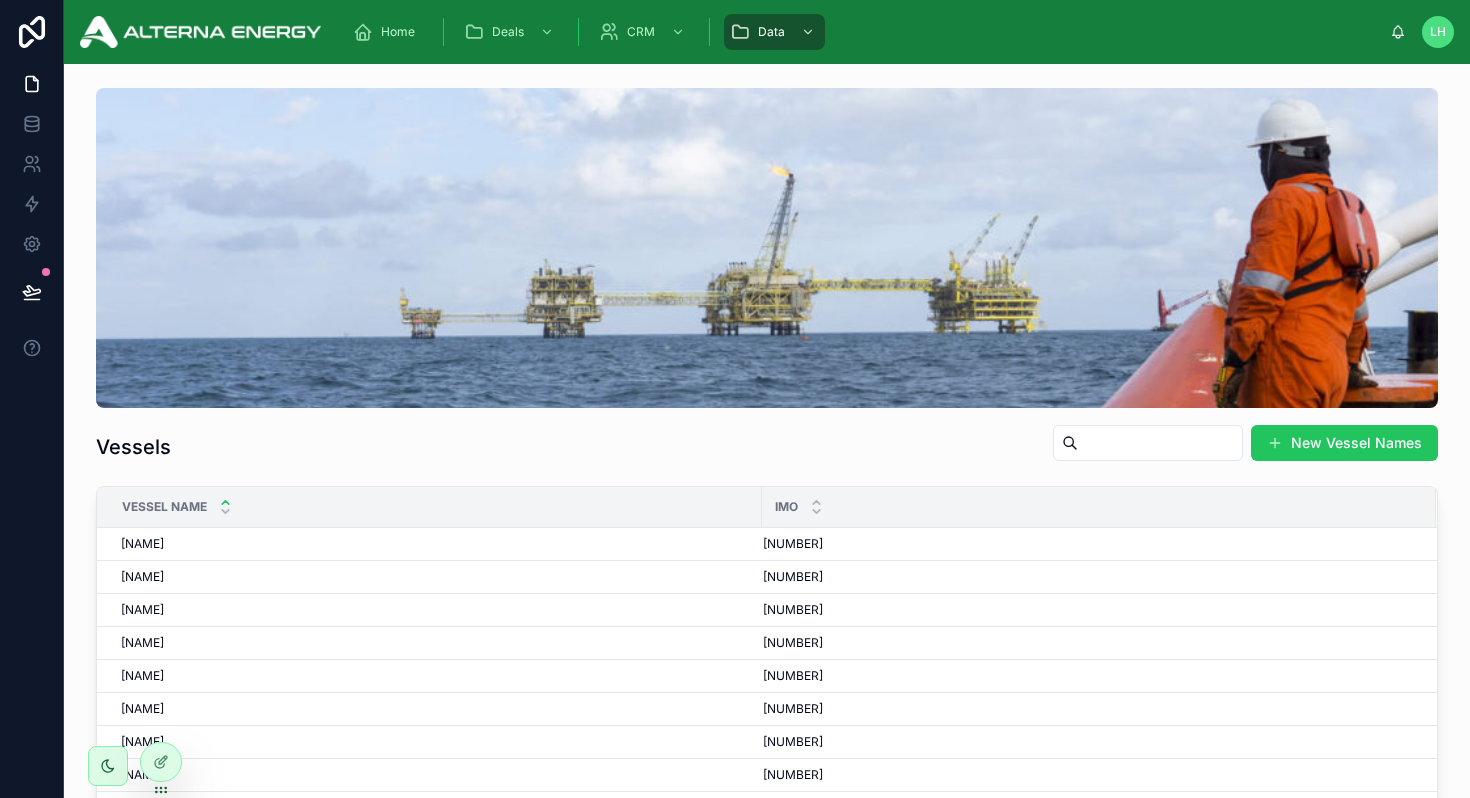 click on "Vessels New Vessel Names" at bounding box center [767, 439] 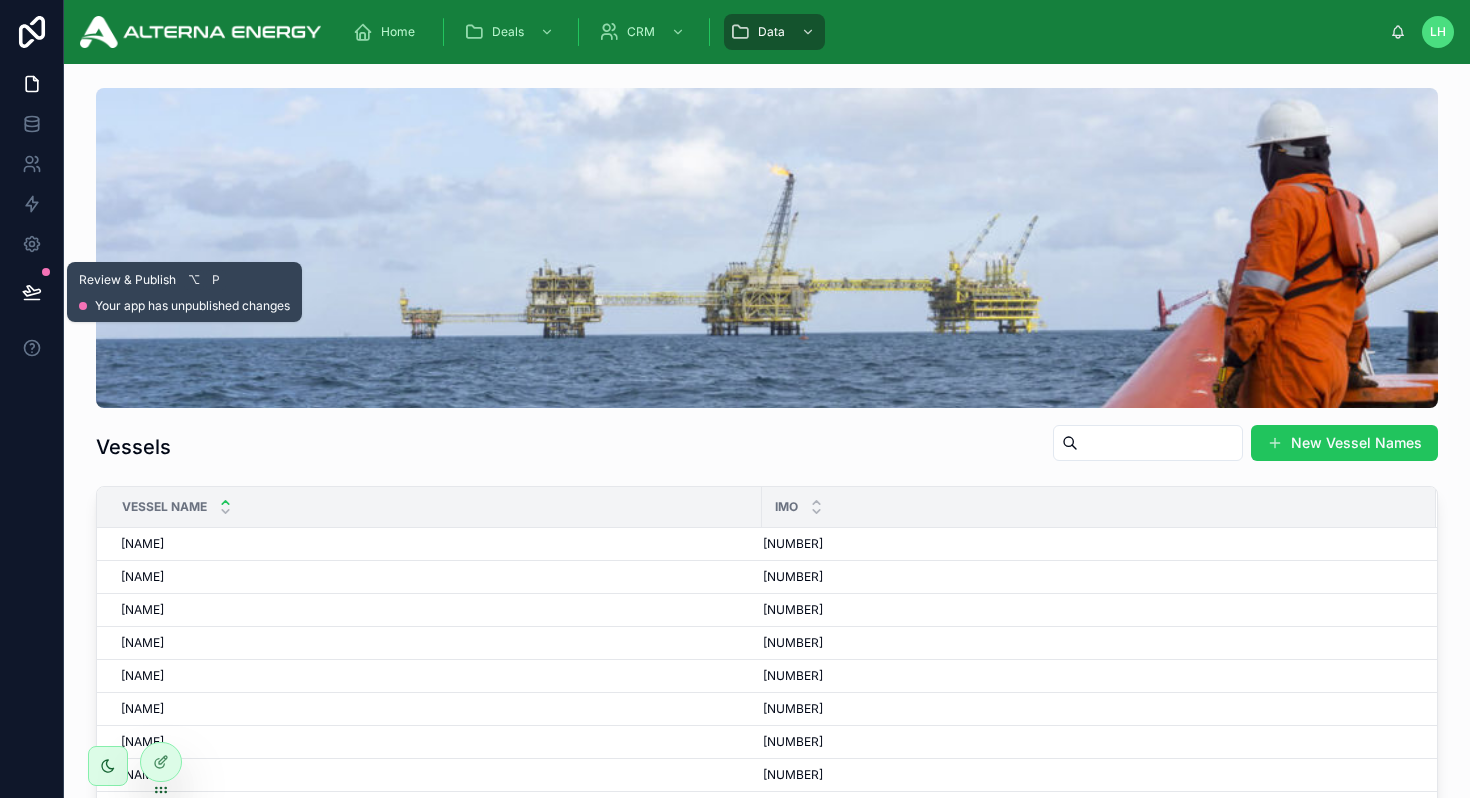 click at bounding box center (31, 292) 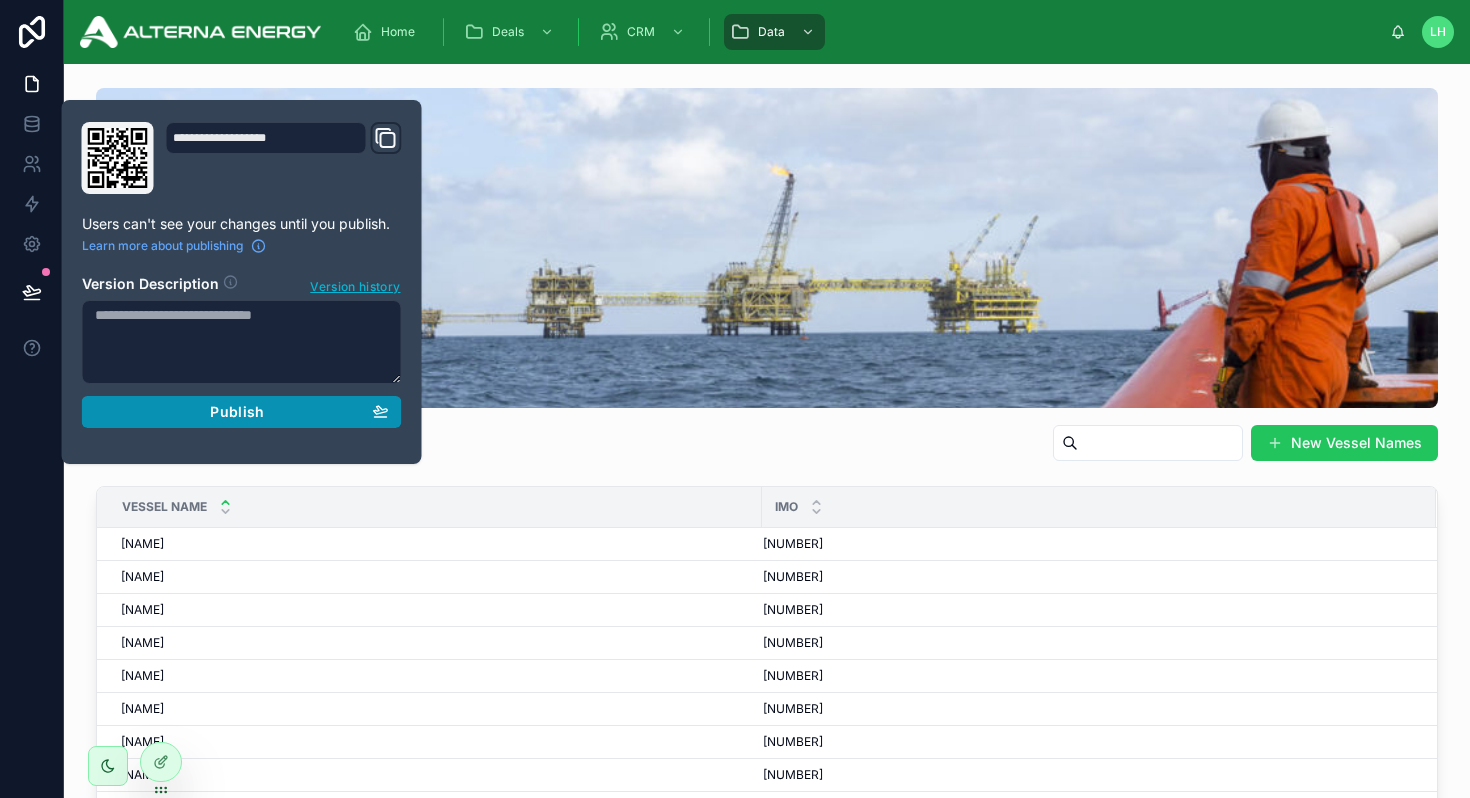 click on "Publish" at bounding box center [242, 412] 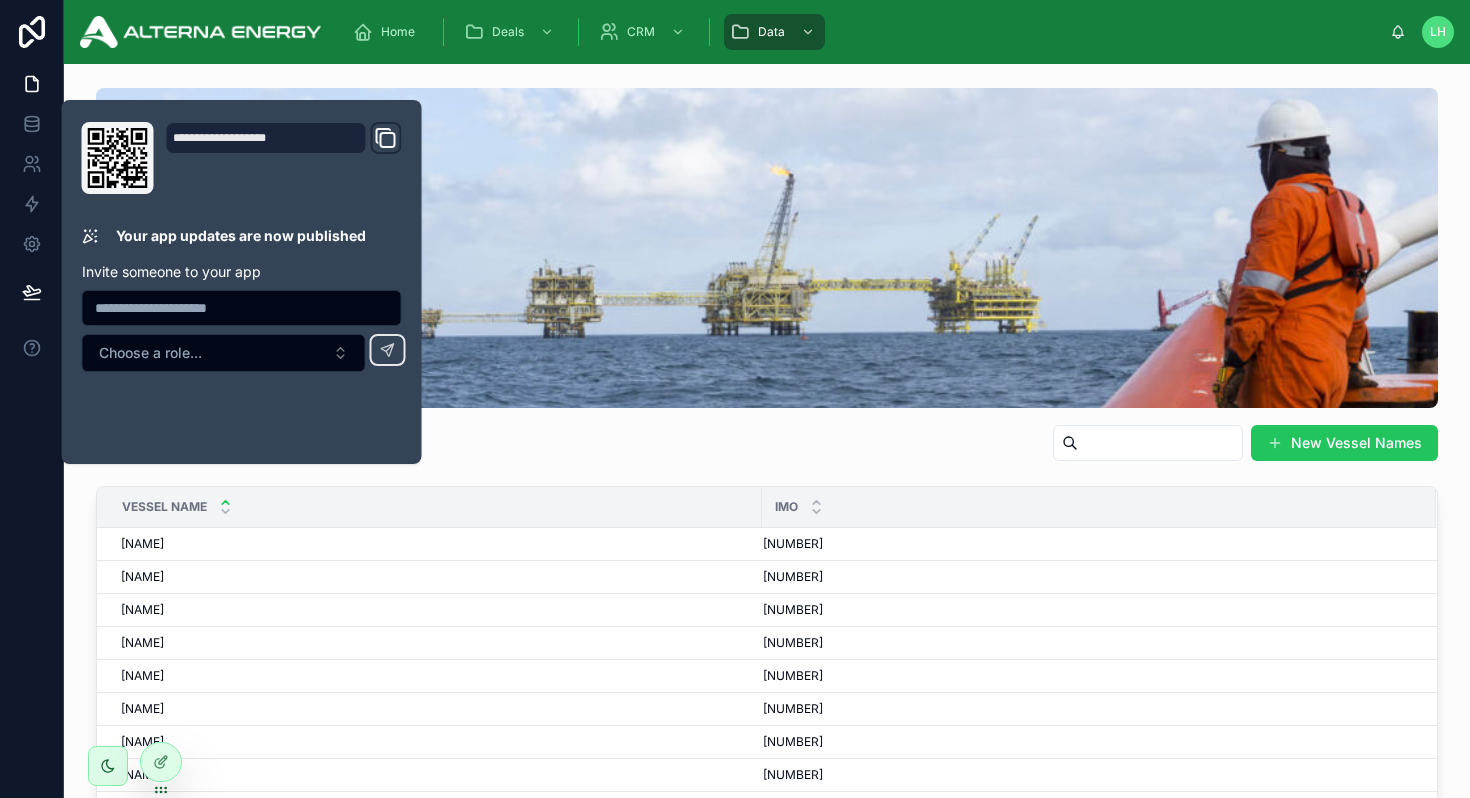 click on "Vessels New Vessel Names" at bounding box center [767, 439] 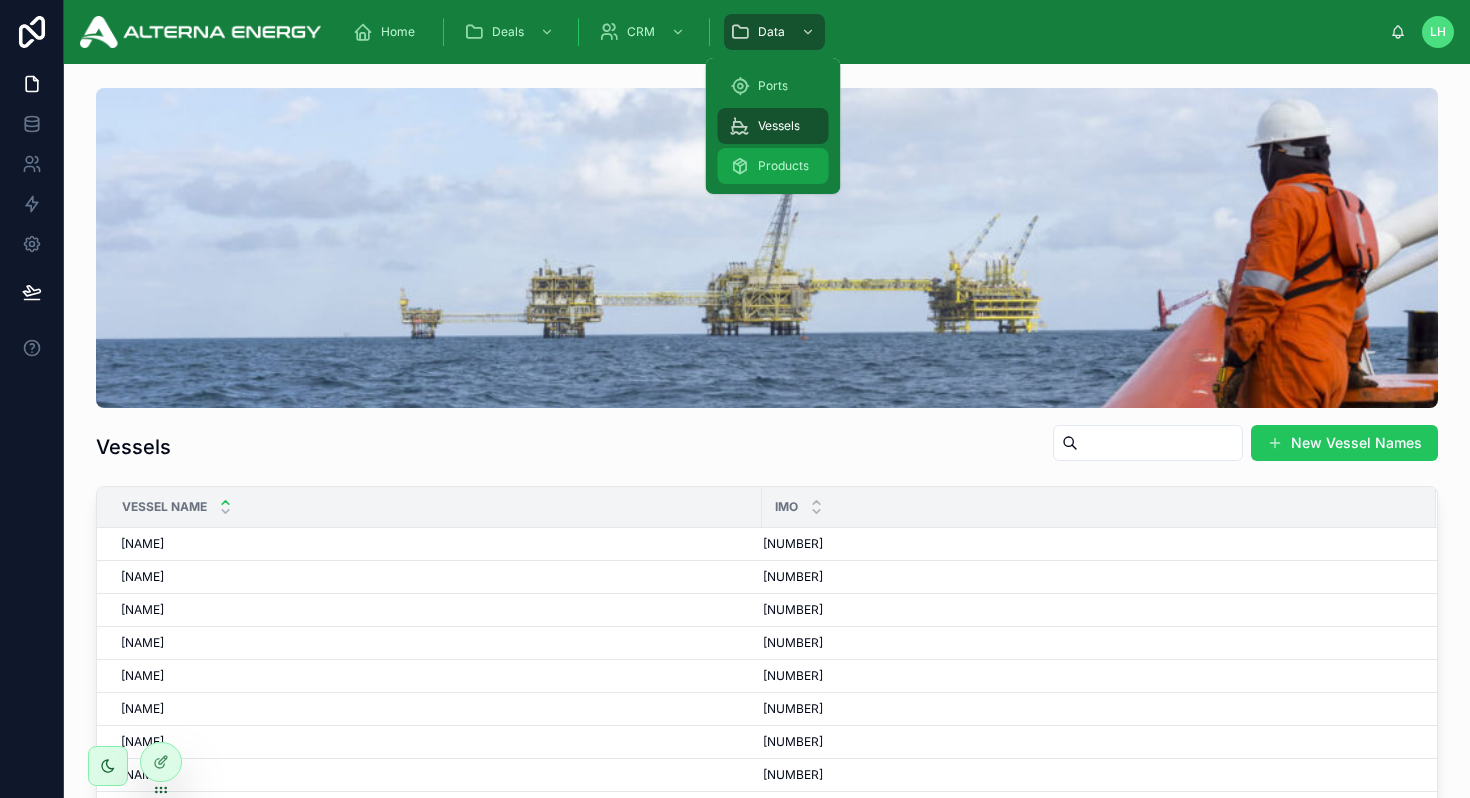 click on "Products" at bounding box center [783, 166] 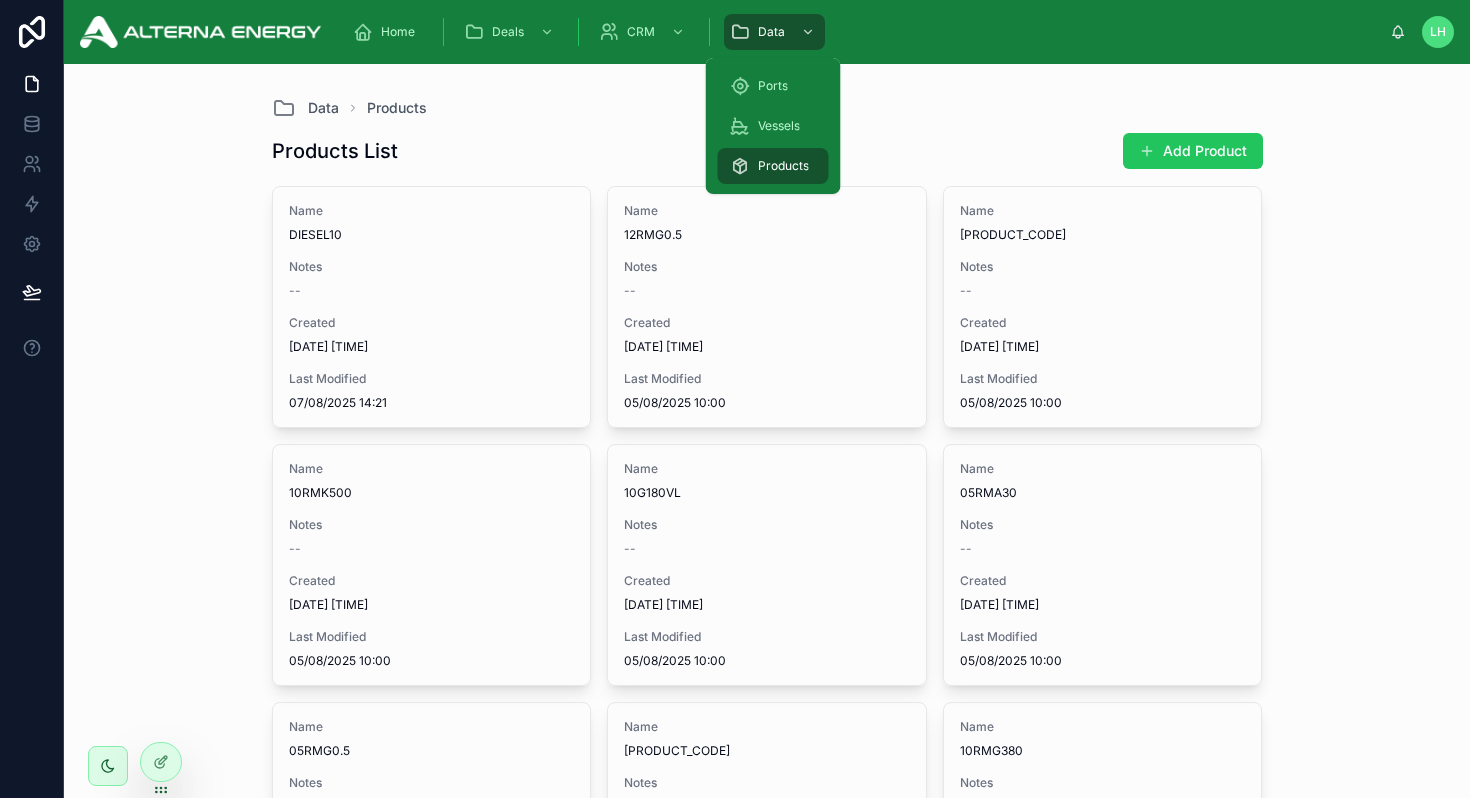 click on "Products List Add Product Name DIESEL10 Notes -- Created [DATE] [TIME] Last Modified [DATE] [TIME] Name 12RMG0.5 Notes -- Created [DATE] [TIME] Last Modified [DATE] [TIME] Name 12RMG380 Notes -- Created [DATE] [TIME] Last Modified [DATE] [TIME] Name 10RMK500 Notes -- Created [DATE] [TIME] Last Modified [DATE] [TIME] Name 10G180VL Notes -- Created [DATE] [TIME] Last Modified [DATE] [TIME] Name 05RMA30 Notes -- Created [DATE] [TIME] Last Modified [DATE] [TIME] Name 05RMG0.5 Notes -- Created [DATE] [TIME] Last Modified [DATE] [TIME] Name 05E180VL Notes -- Created [DATE] [TIME] Last Modified [DATE] [TIME] Name 10RMG380 Notes -- Created [DATE] [TIME] Last Modified [DATE] [TIME] Name 10D80UL Notes -- Created [DATE] [TIME] Last Modified [DATE] [TIME] Name 10RMK700 Notes -- Created [DATE] [TIME] Last Modified [DATE] [TIME] Name 10DMB Notes -- Created [DATE] [TIME] Last Modified [DATE] [TIME] Name 10DMA Notes -- Created [DATE] [TIME] Name Notes" at bounding box center [767, 2370] 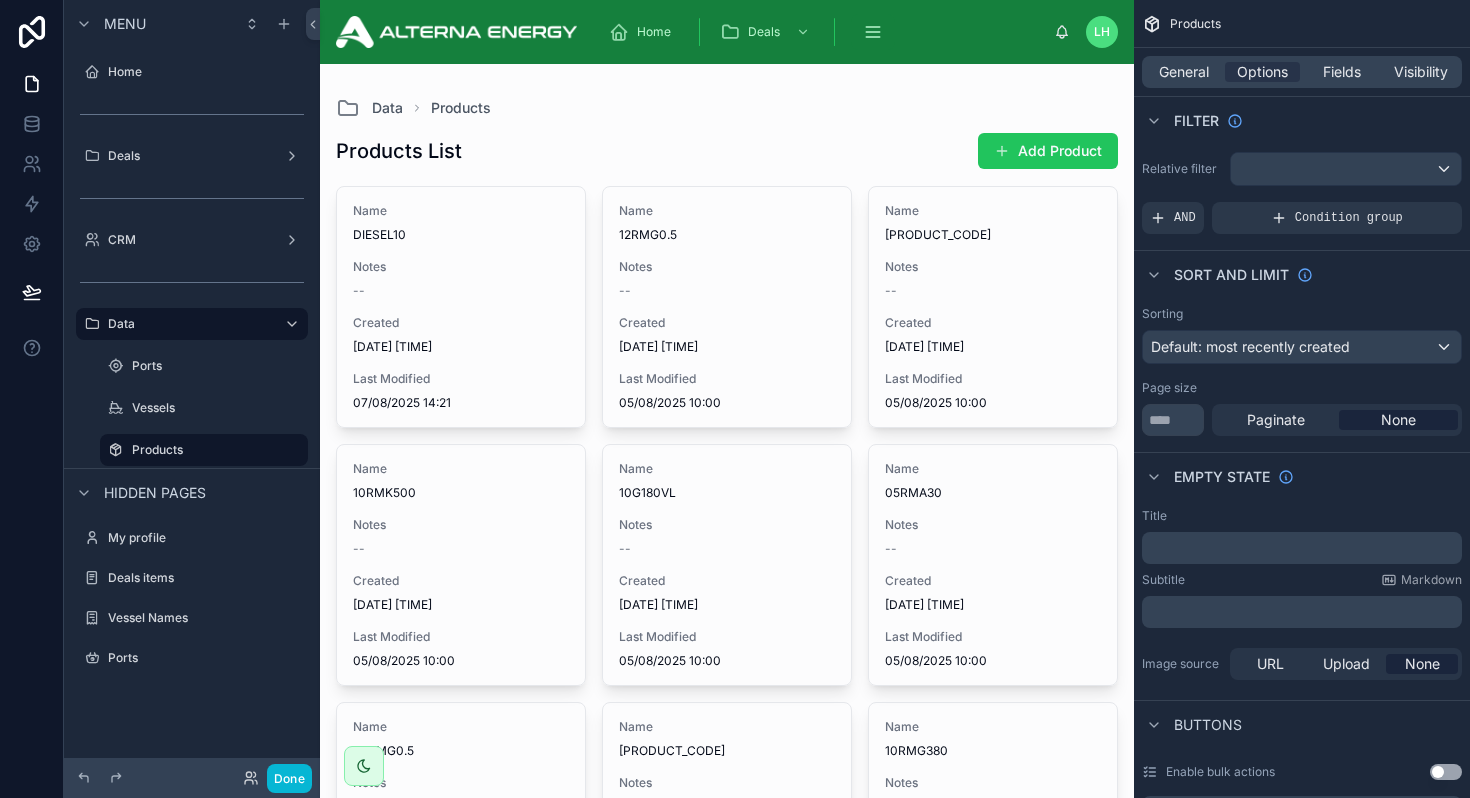 scroll, scrollTop: 37, scrollLeft: 0, axis: vertical 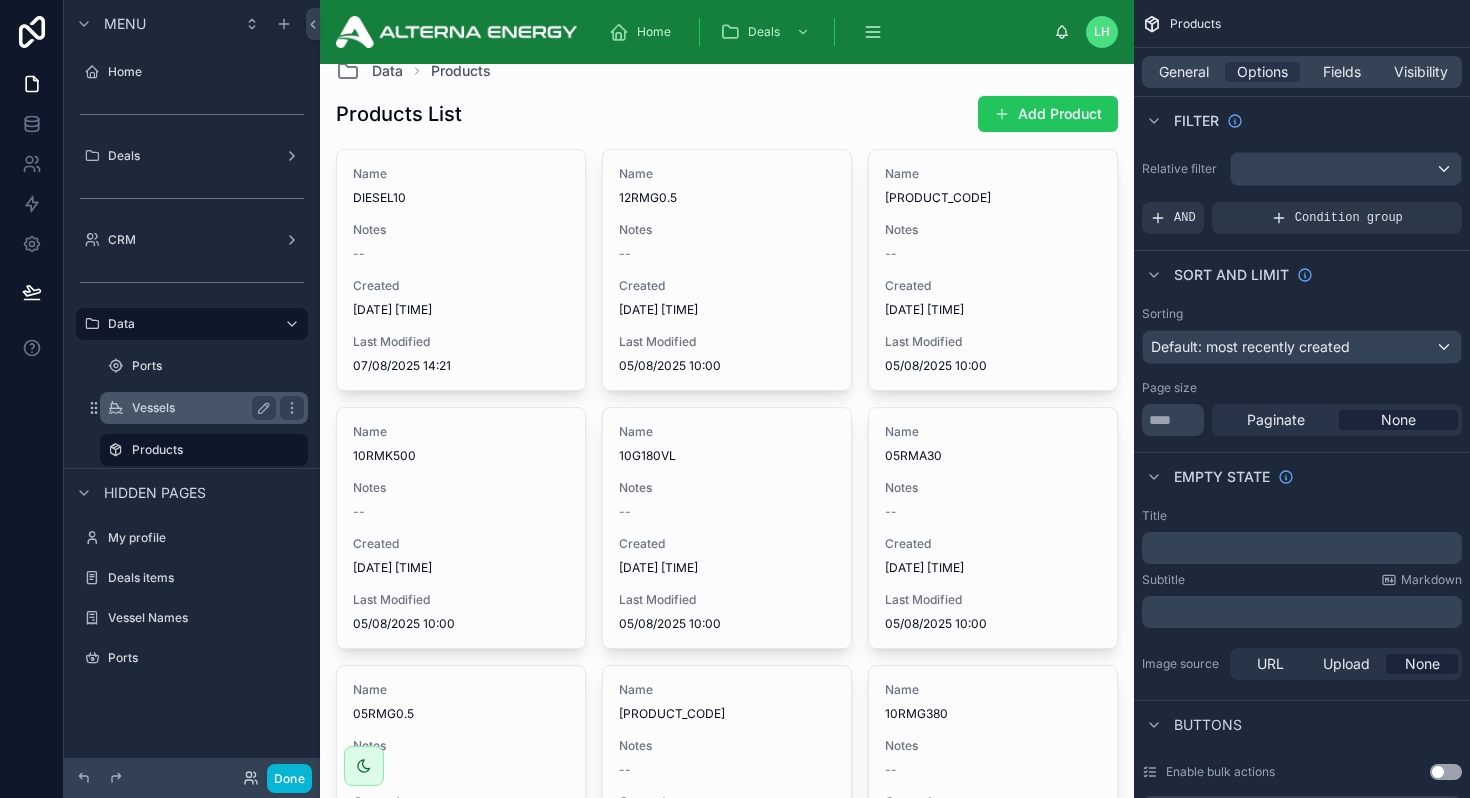 click on "Vessels" at bounding box center [204, 408] 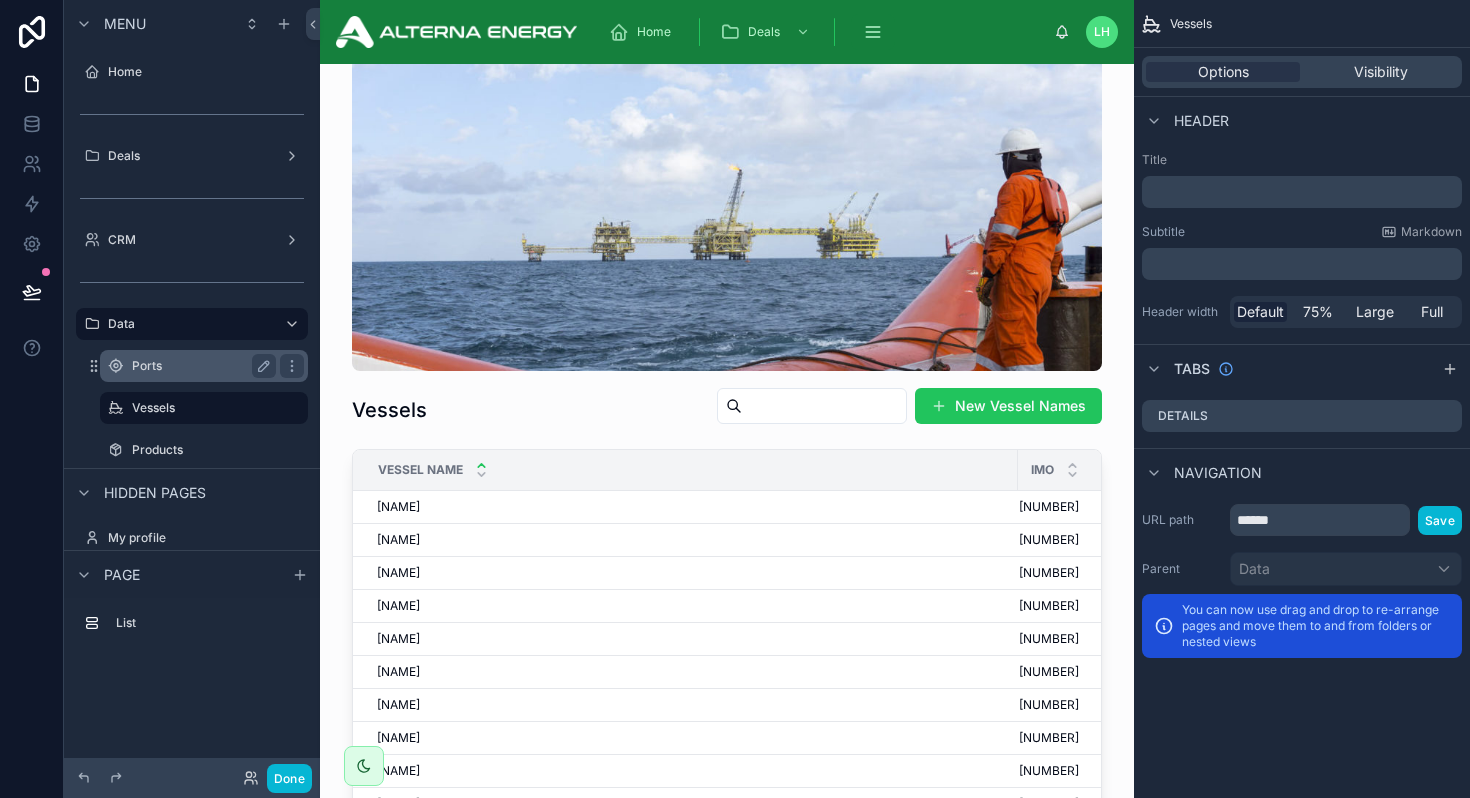 click on "Ports" at bounding box center [204, 366] 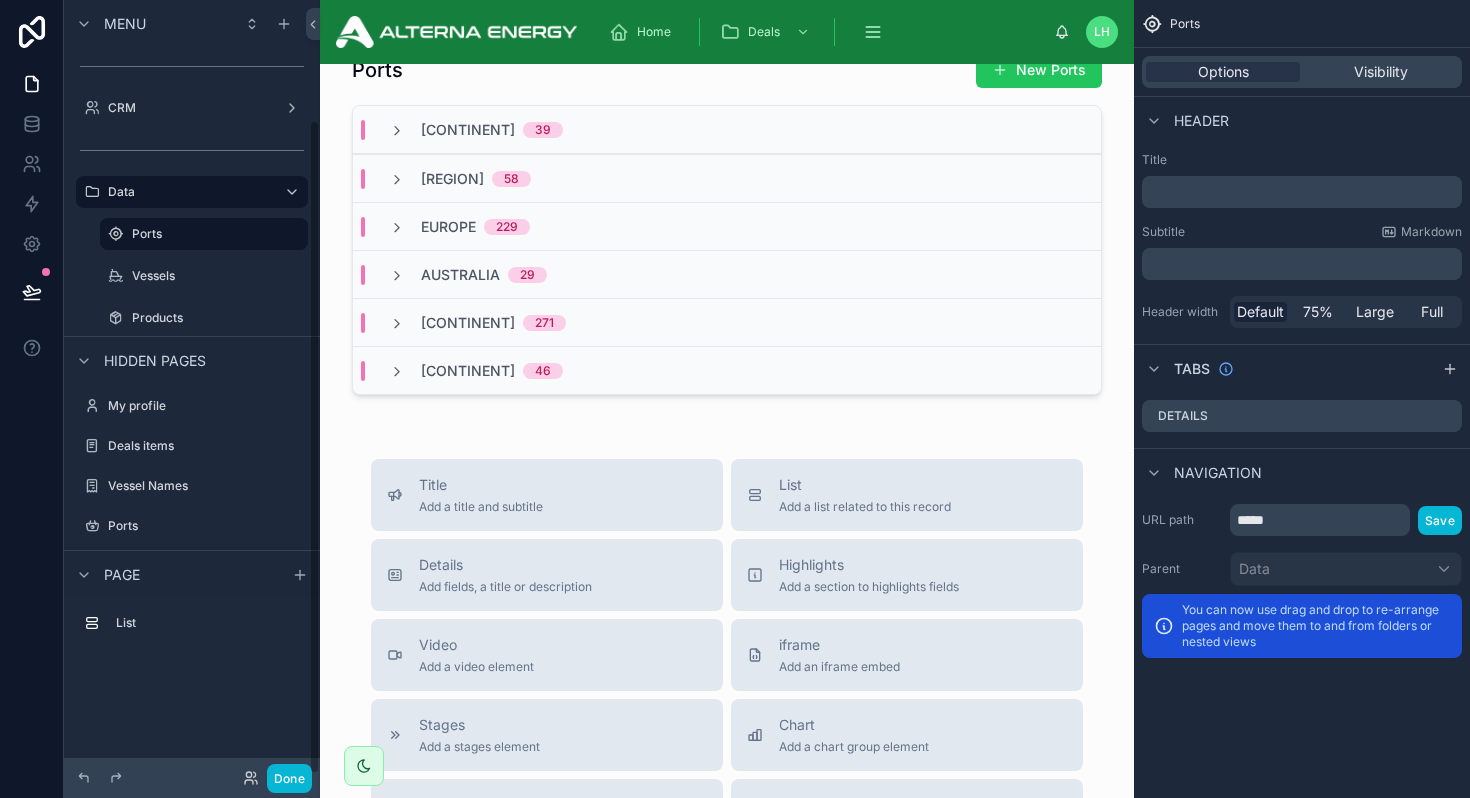 scroll, scrollTop: 142, scrollLeft: 0, axis: vertical 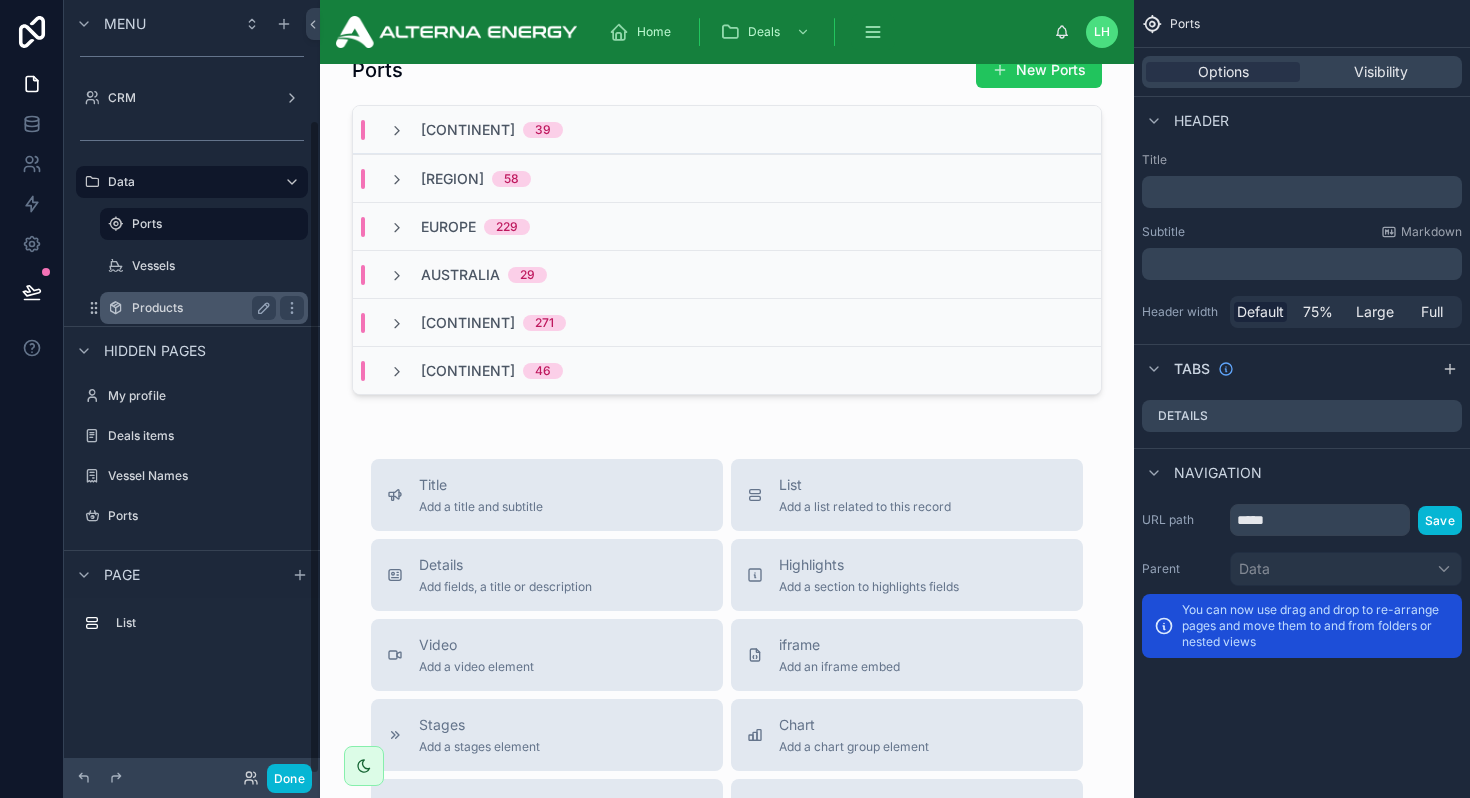 click on "Products" at bounding box center [204, 308] 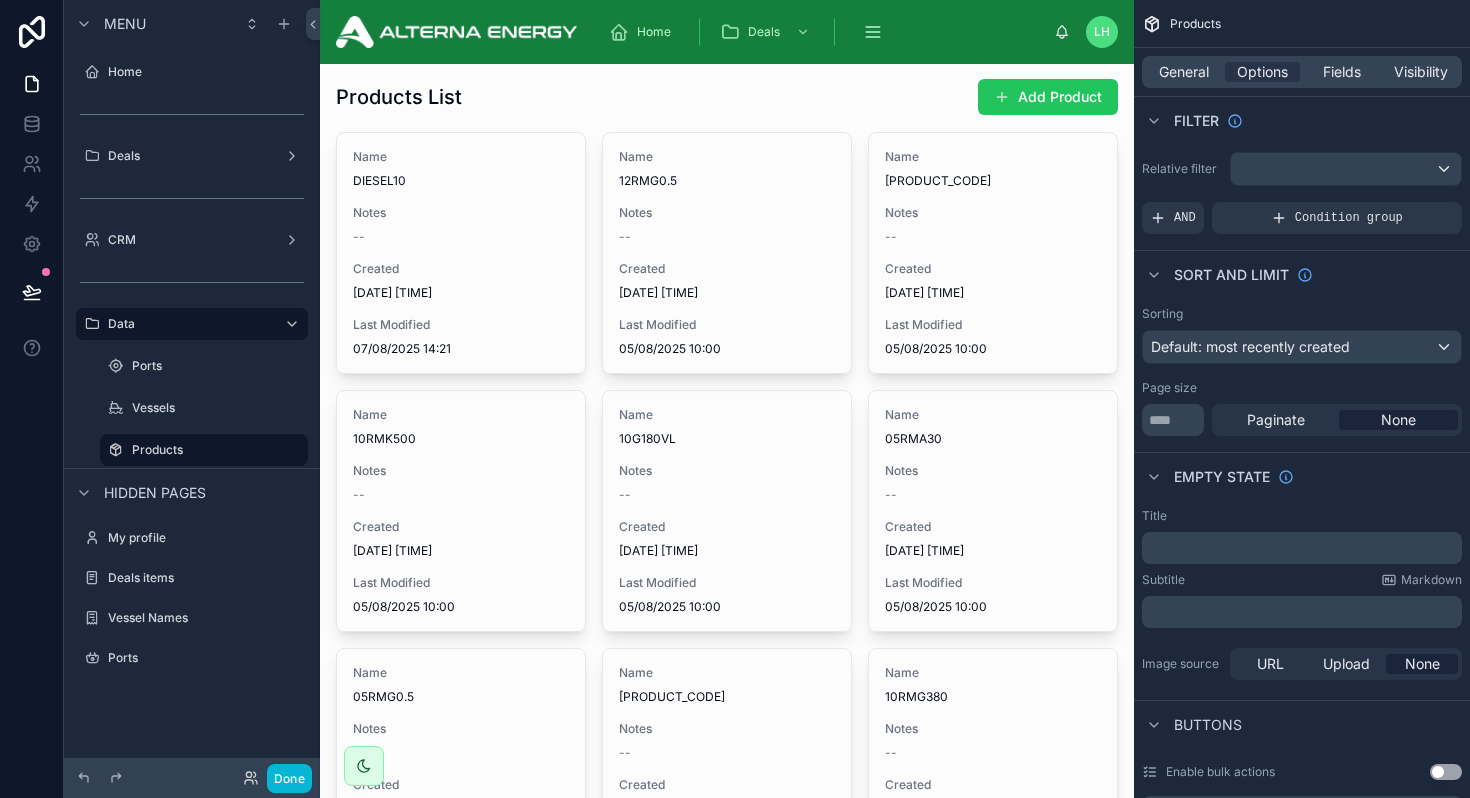 scroll, scrollTop: 0, scrollLeft: 0, axis: both 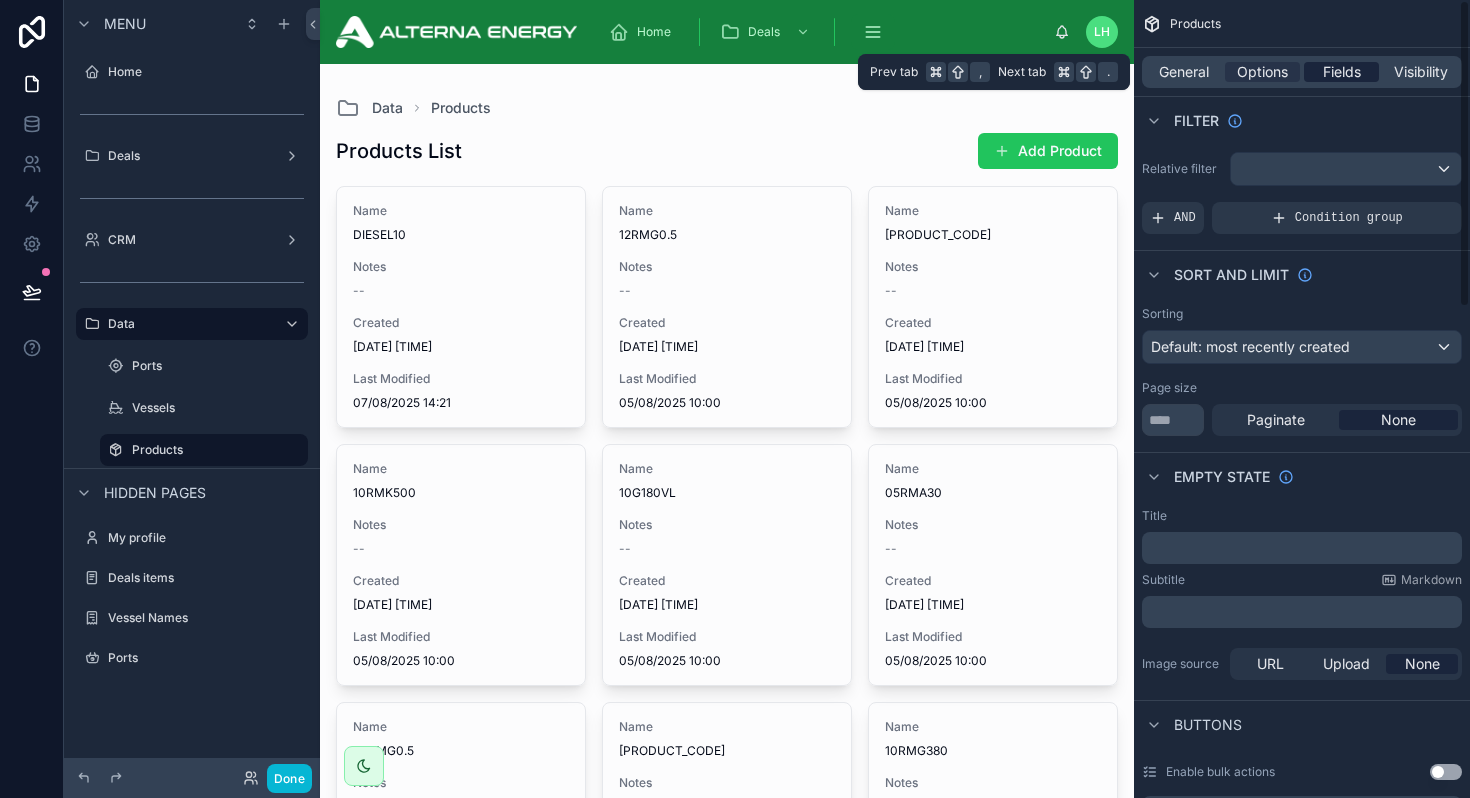 click on "Fields" at bounding box center [1342, 72] 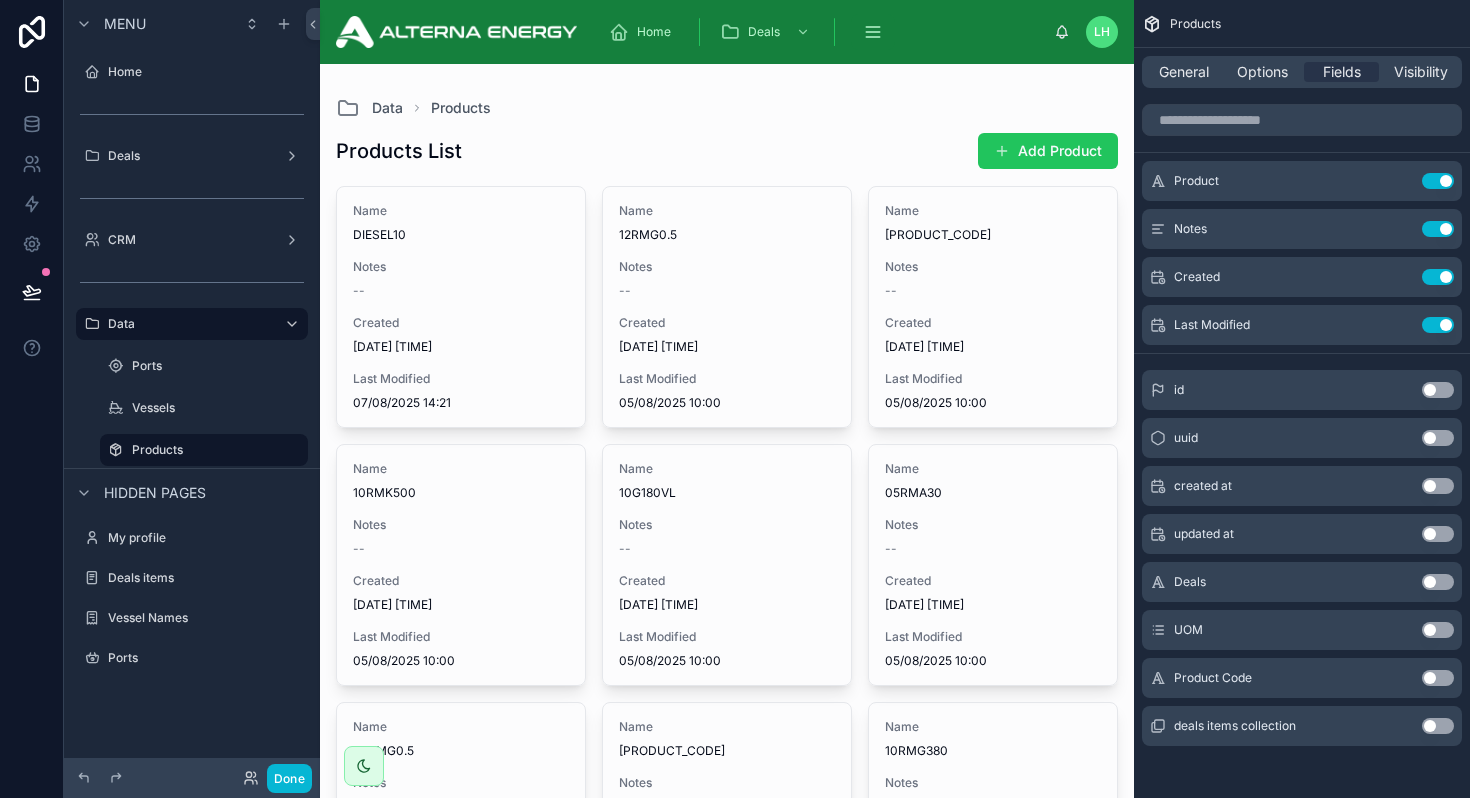 click on "General Options Fields Visibility" at bounding box center (1302, 72) 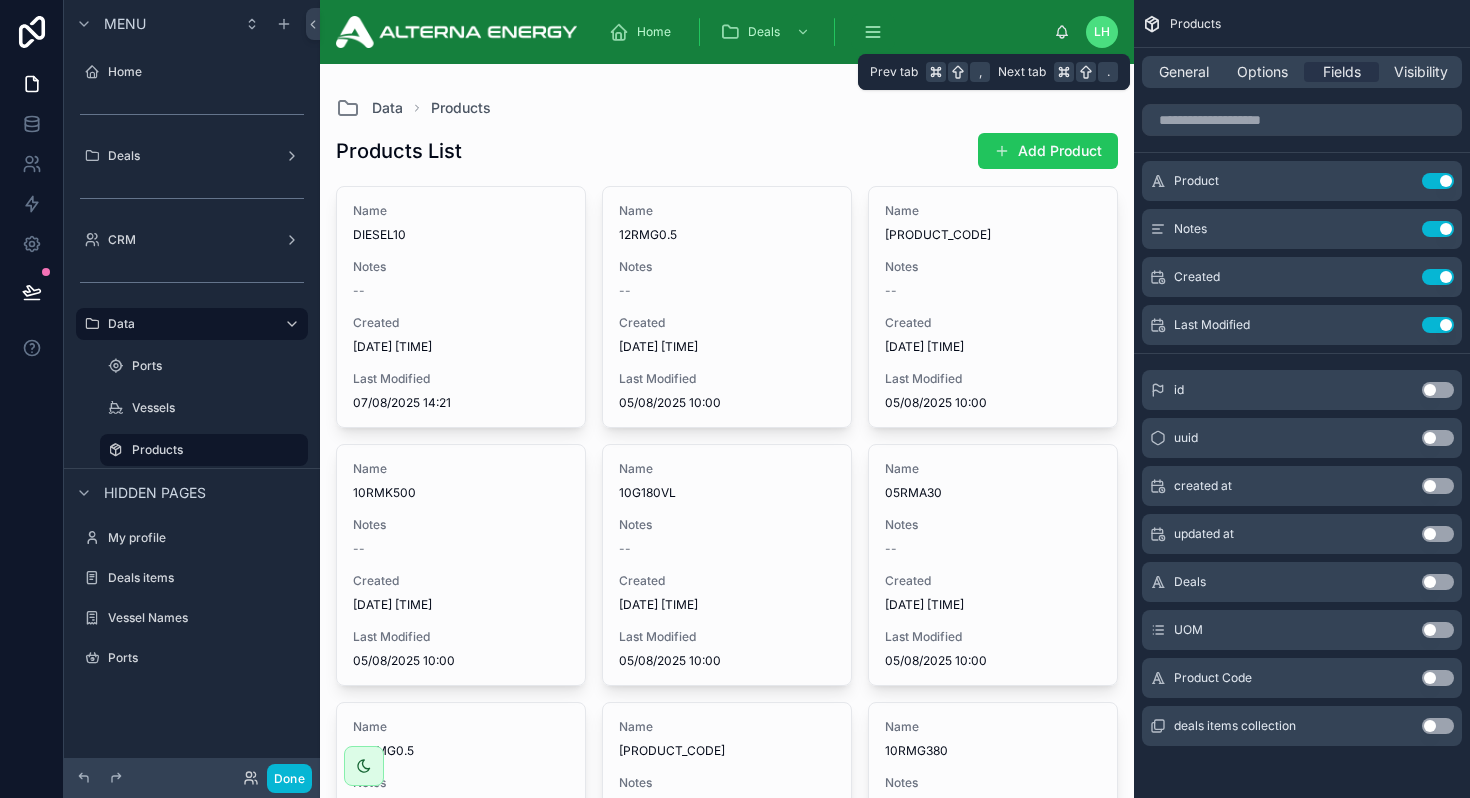 click on "General Options Fields Visibility" at bounding box center [1302, 72] 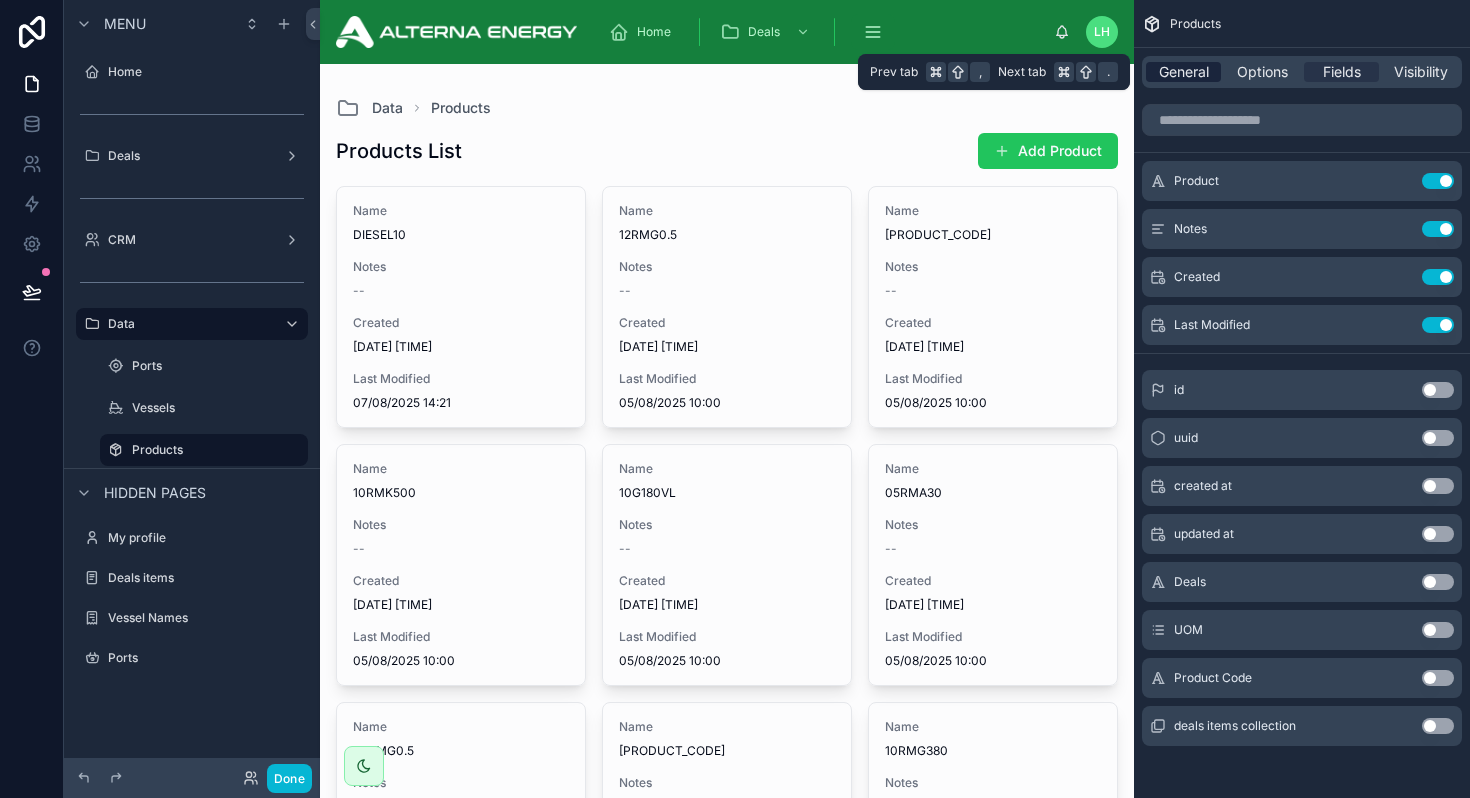 click on "General" at bounding box center (1184, 72) 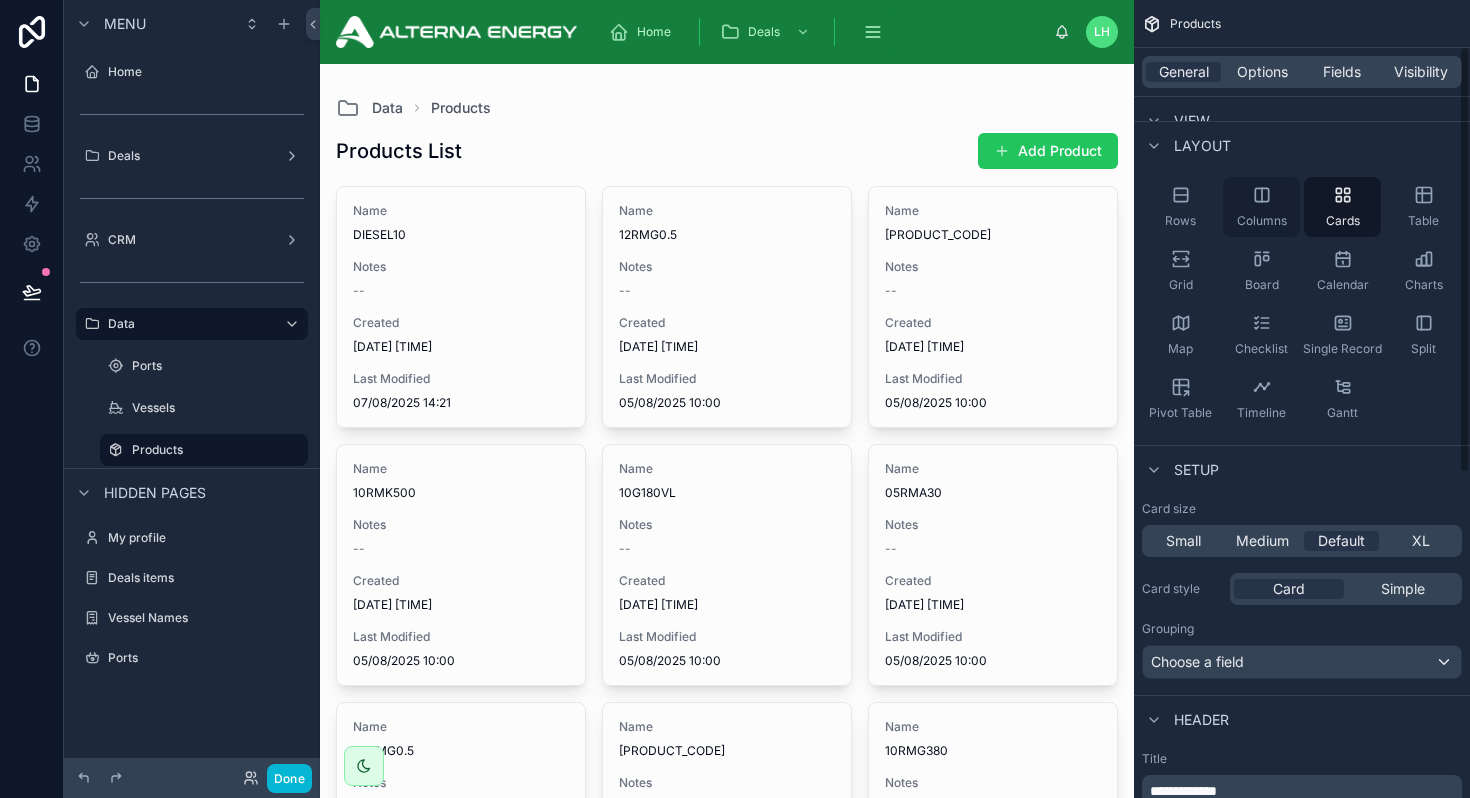 scroll, scrollTop: 49, scrollLeft: 0, axis: vertical 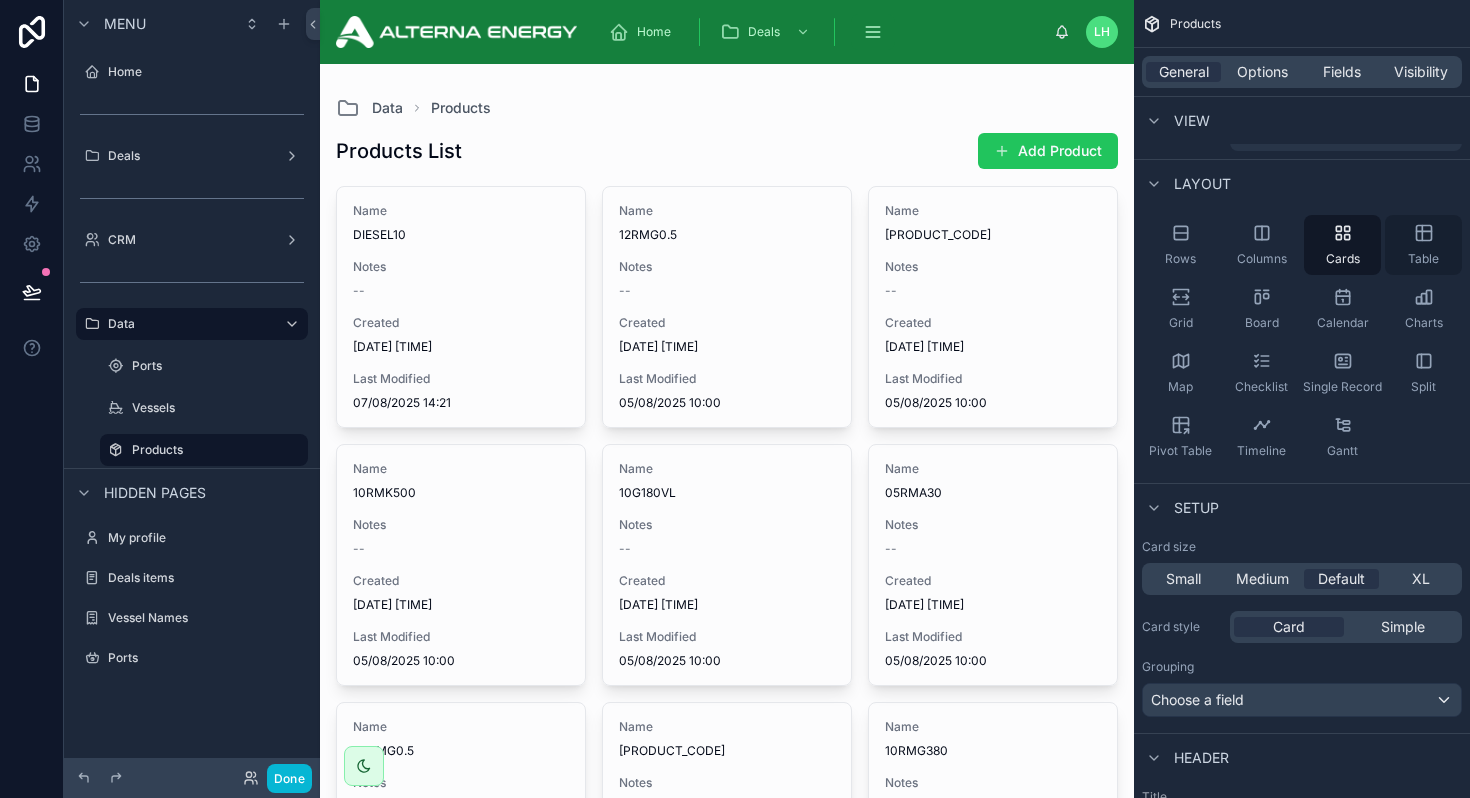 click on "Table" at bounding box center (1423, 245) 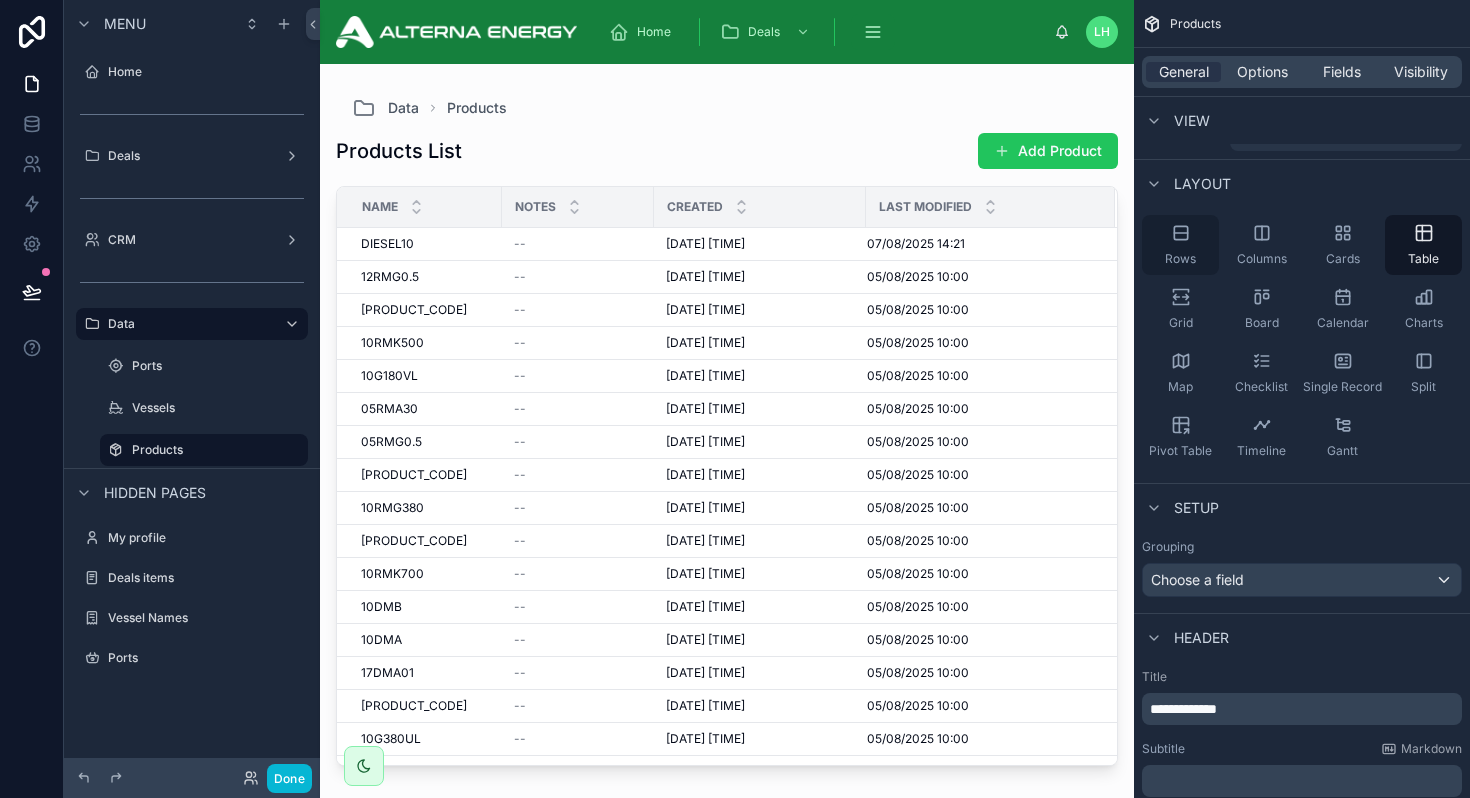 click on "Rows" at bounding box center [1180, 245] 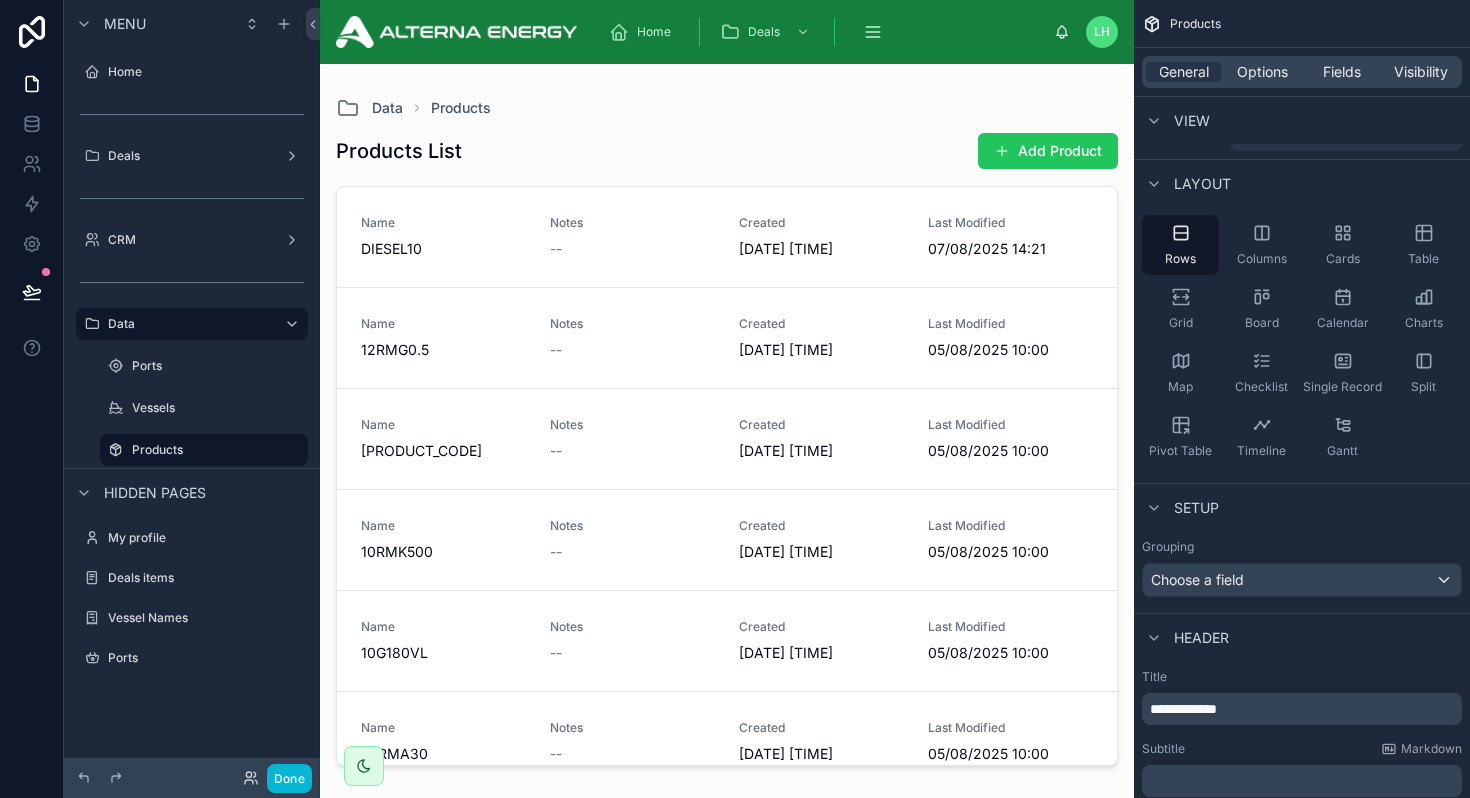 click on "General Options Fields Visibility" at bounding box center (1302, 72) 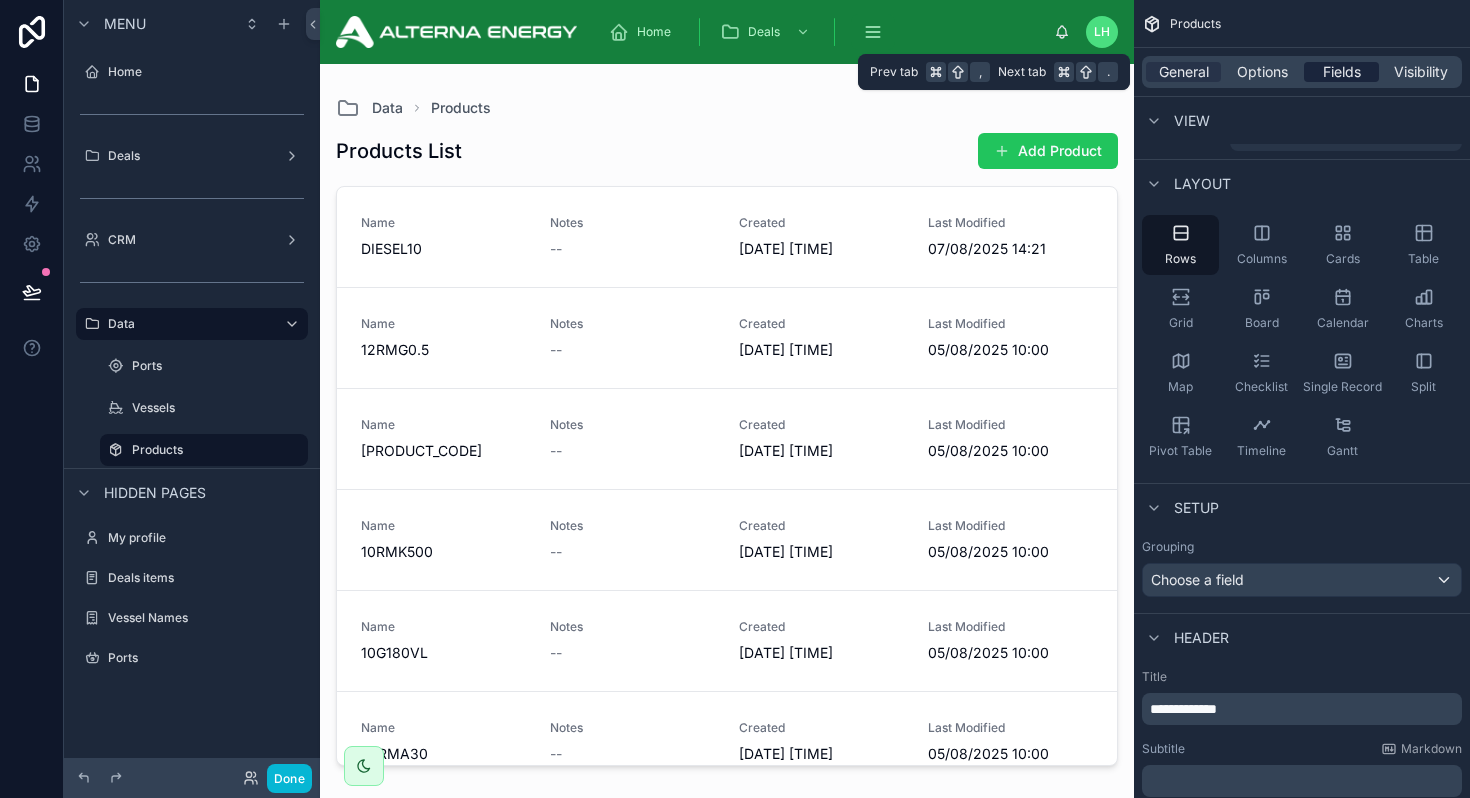 click on "Fields" at bounding box center (1342, 72) 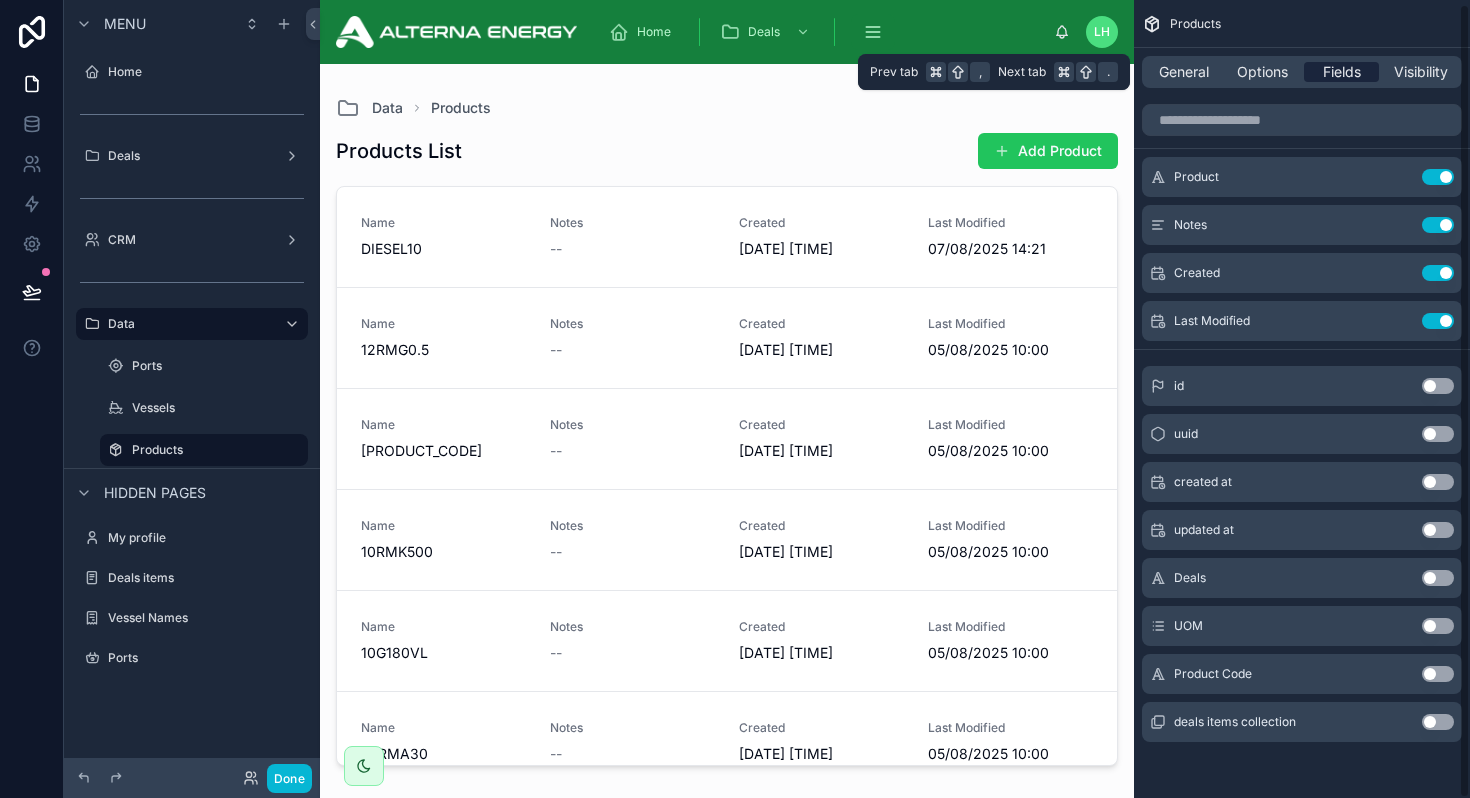scroll, scrollTop: 4, scrollLeft: 0, axis: vertical 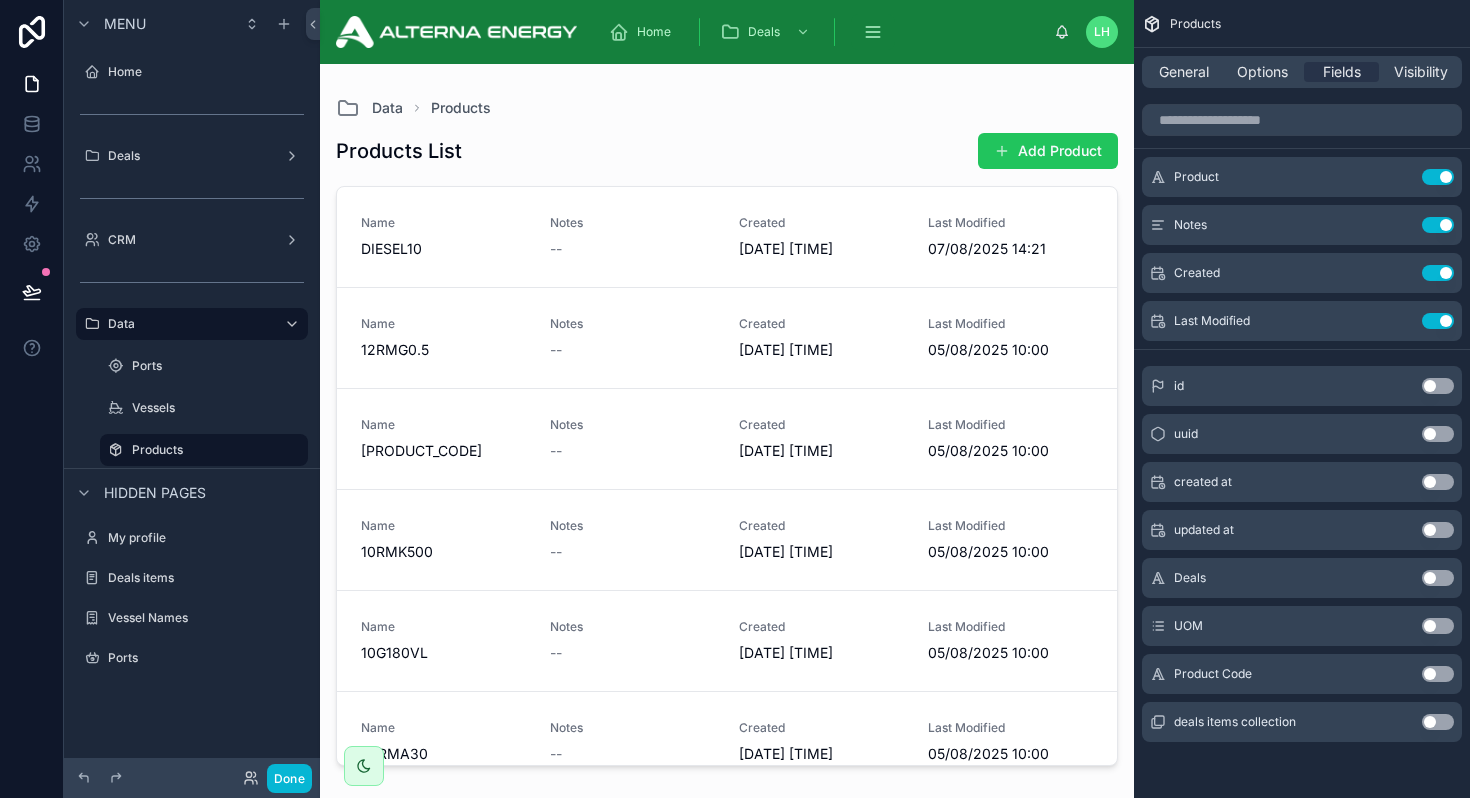click on "Use setting" at bounding box center (1438, 626) 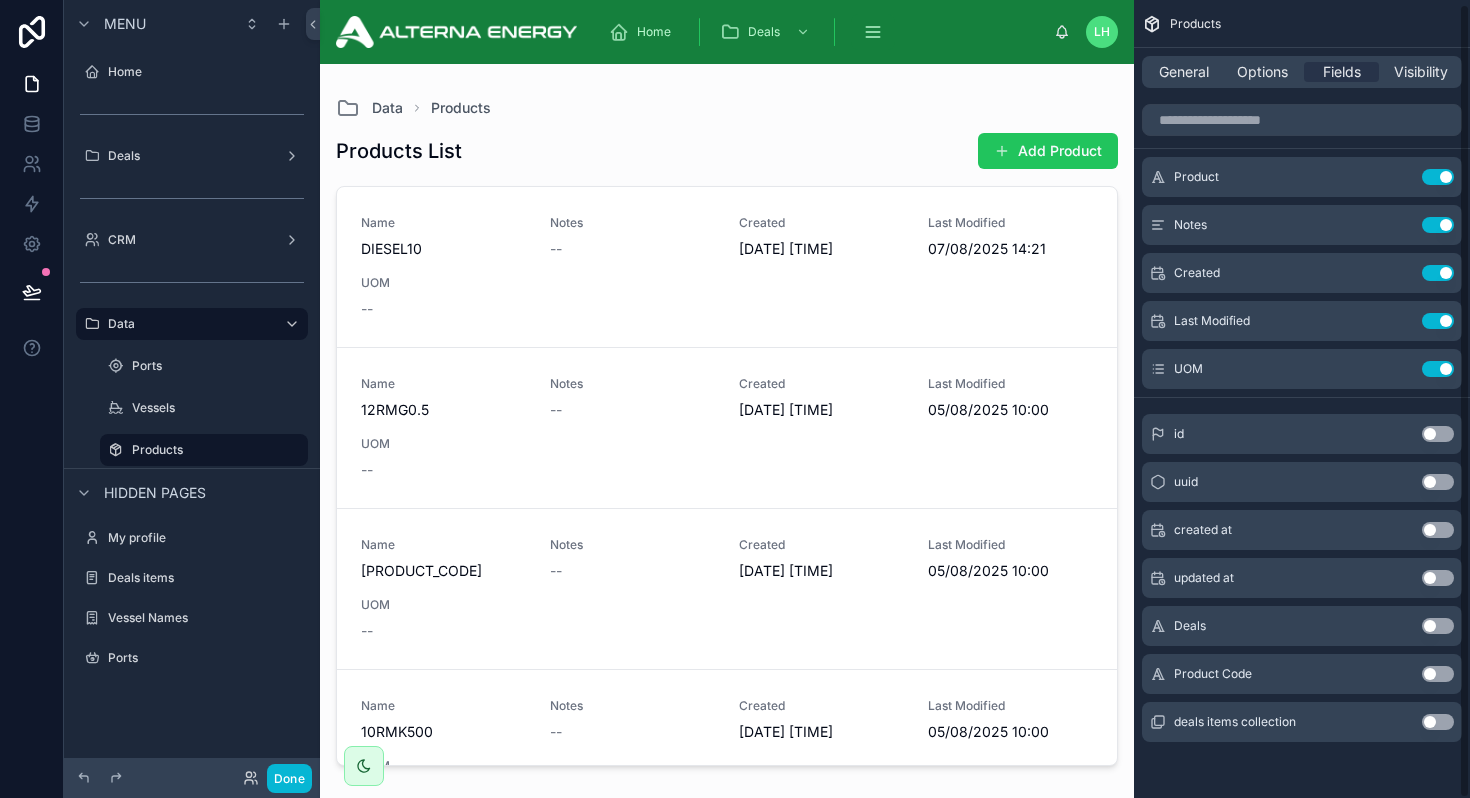 click on "Use setting" at bounding box center (1438, 674) 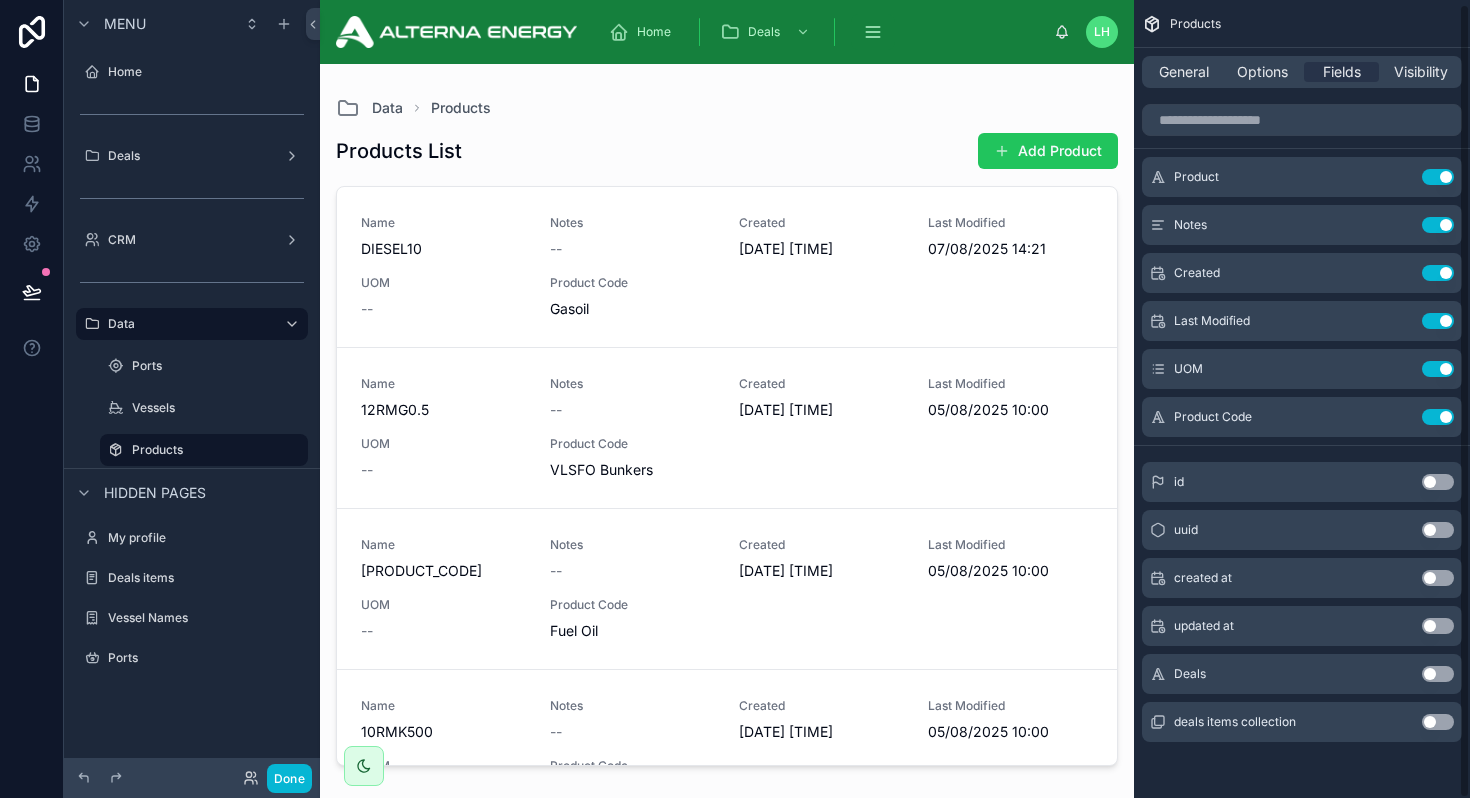 scroll, scrollTop: 0, scrollLeft: 0, axis: both 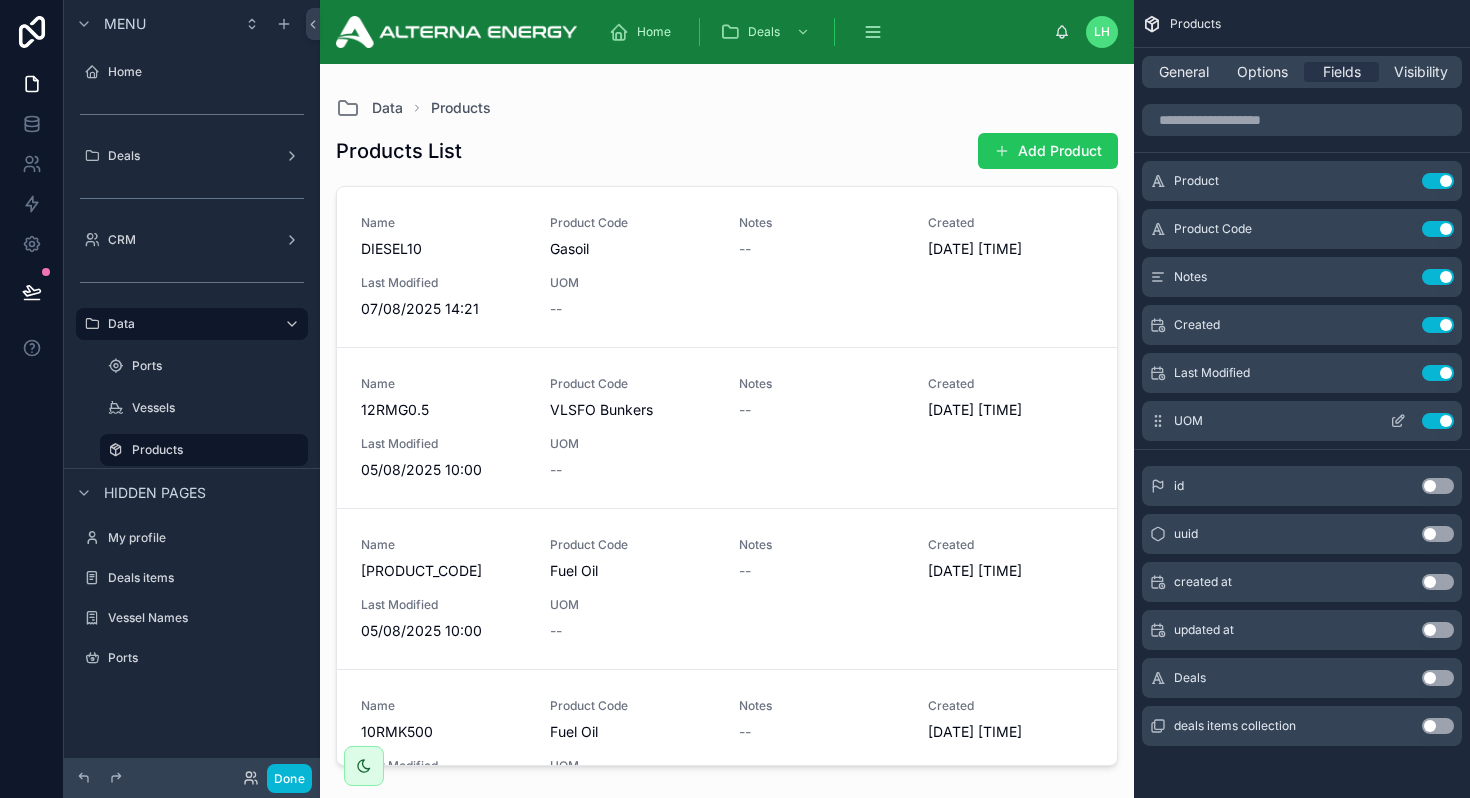 click on "Use setting" at bounding box center [1438, 421] 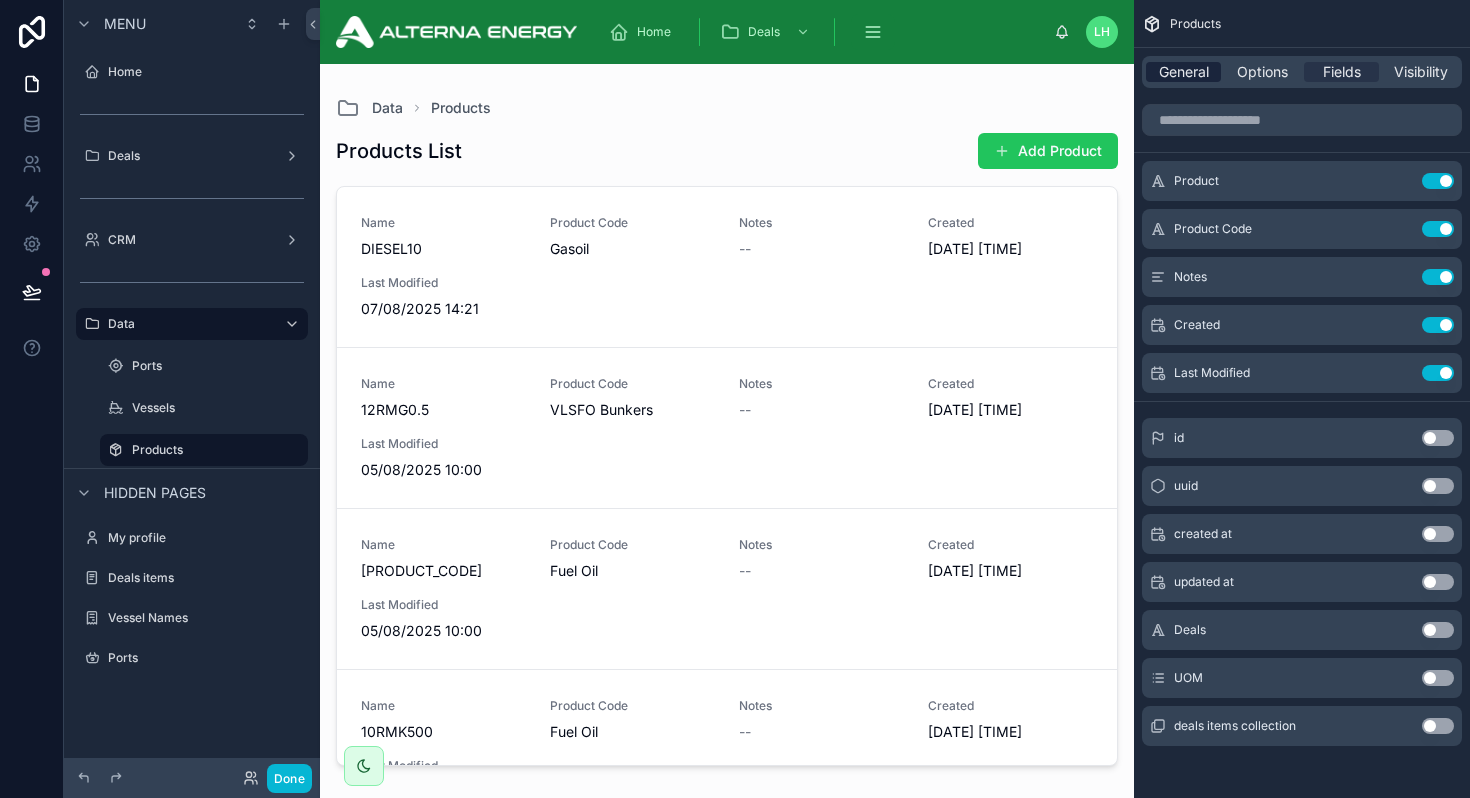 click on "General" at bounding box center [1184, 72] 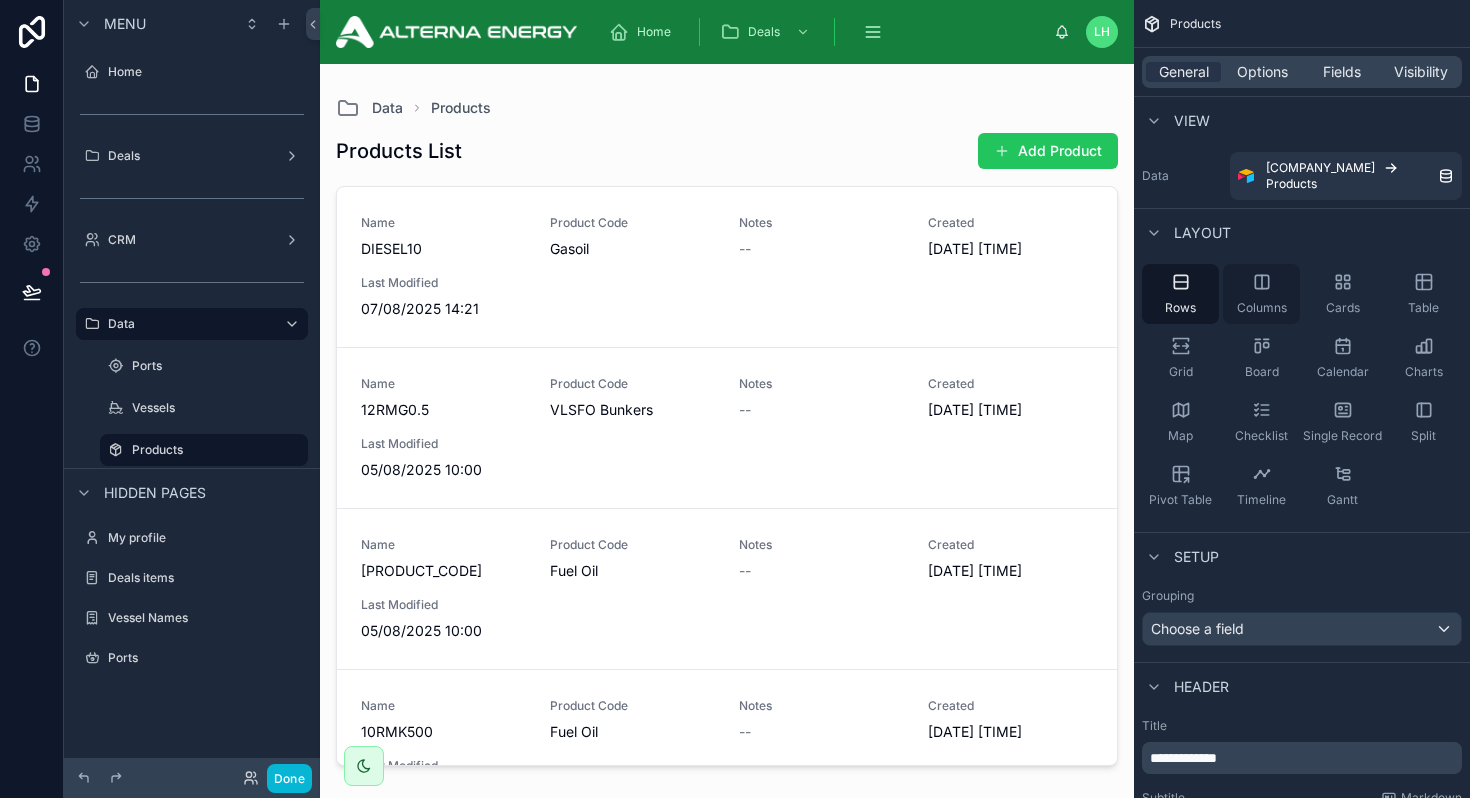 click on "Columns" at bounding box center [1261, 294] 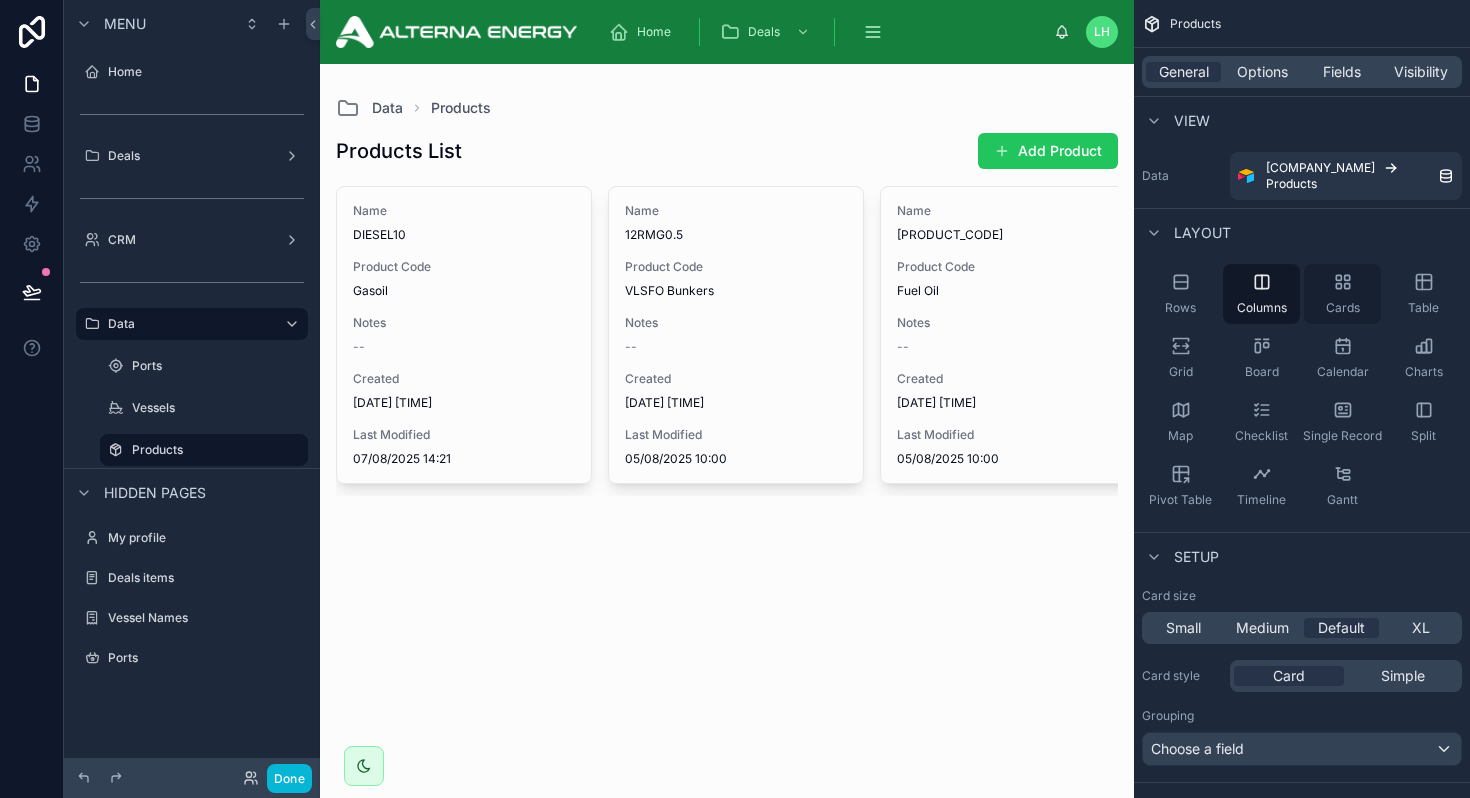 click on "Cards" at bounding box center [1342, 294] 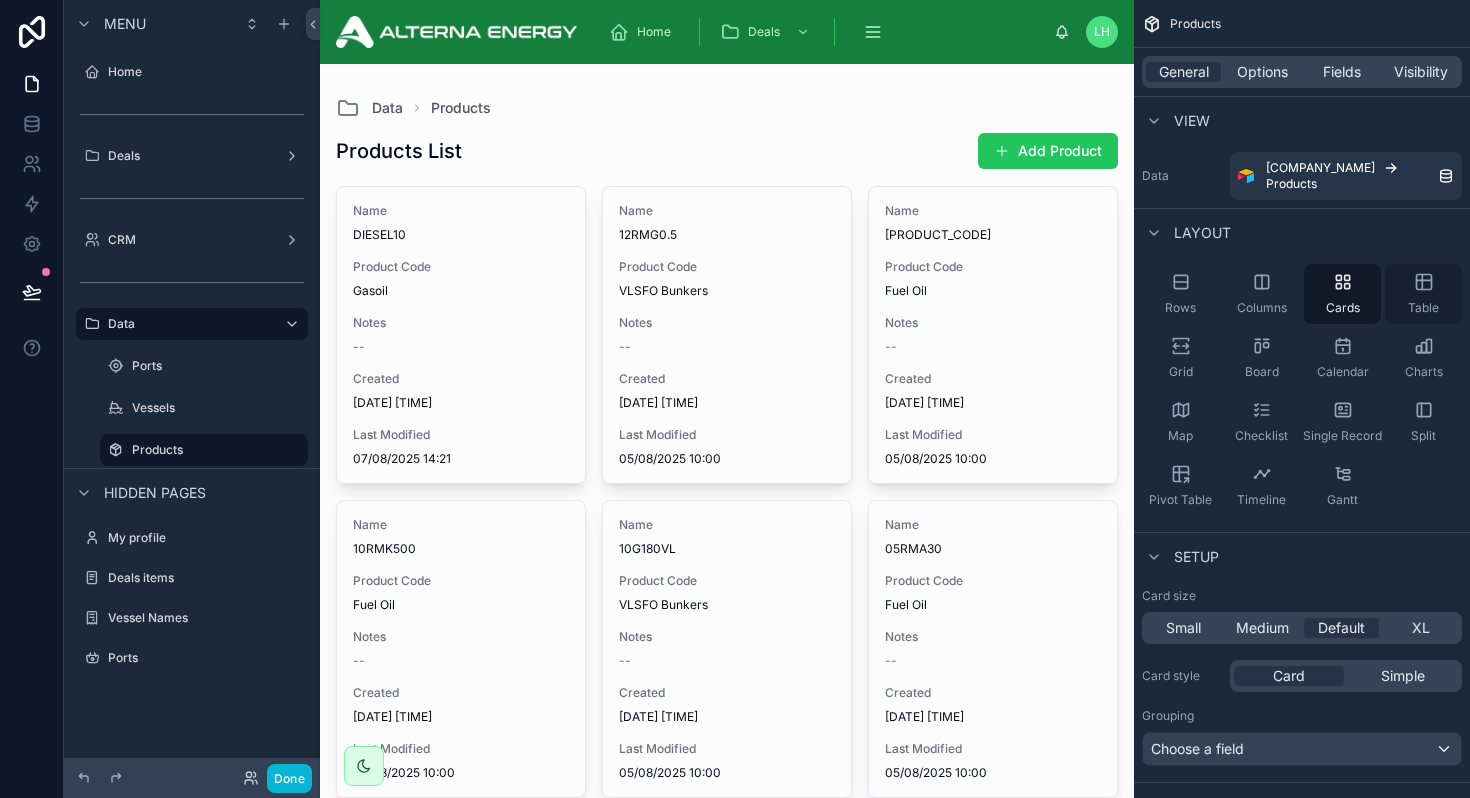 click 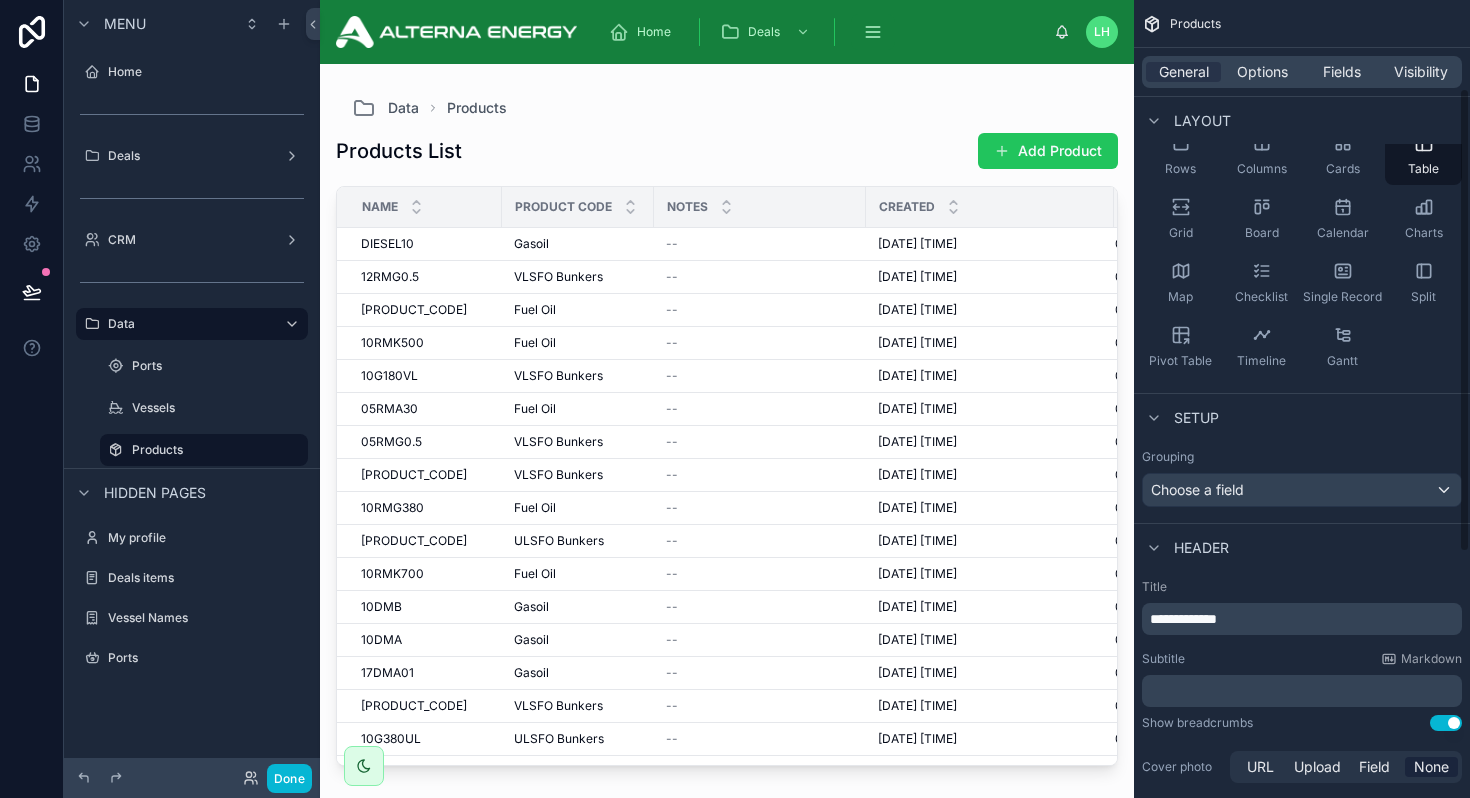 scroll, scrollTop: 151, scrollLeft: 0, axis: vertical 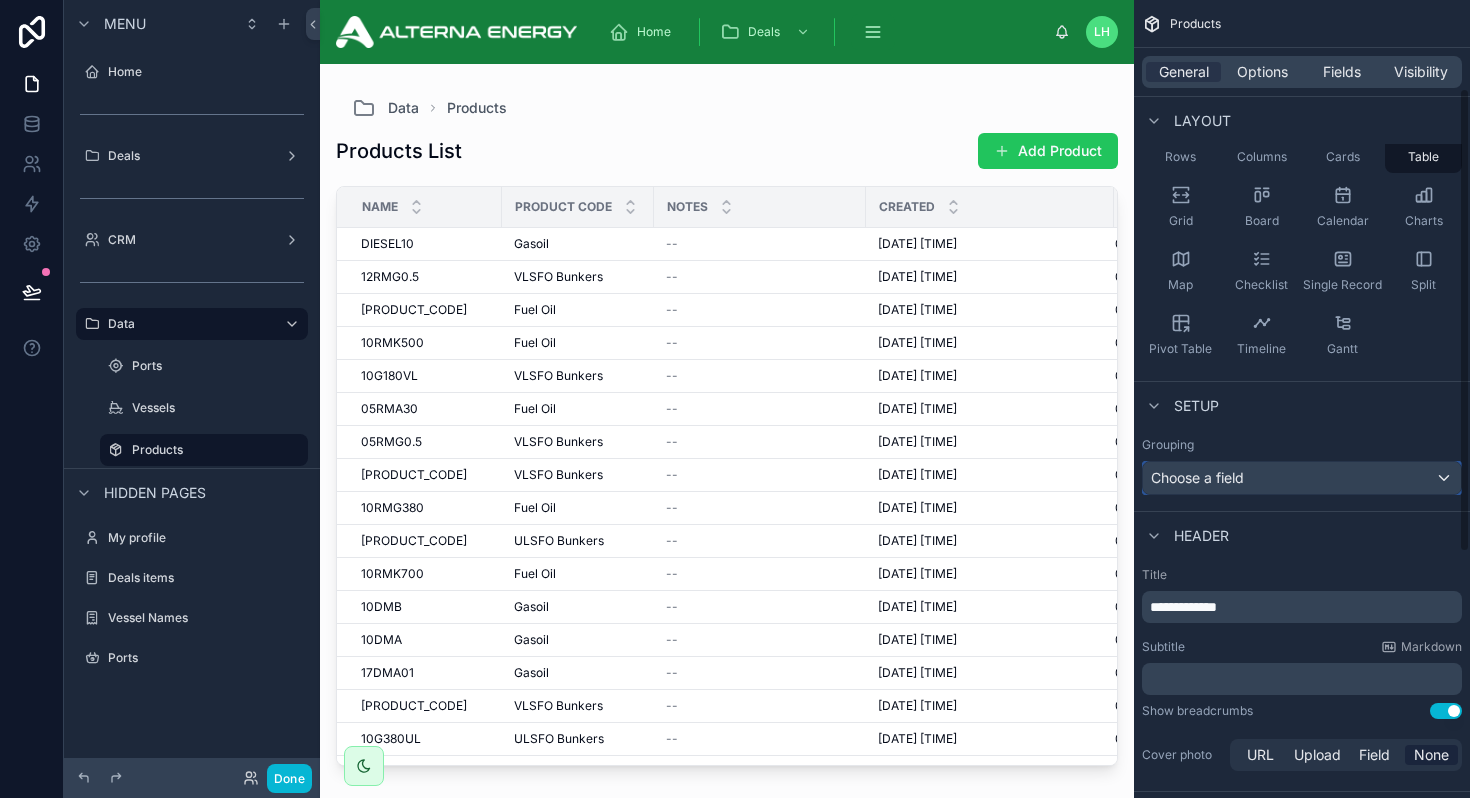 click on "Choose a field" at bounding box center (1197, 477) 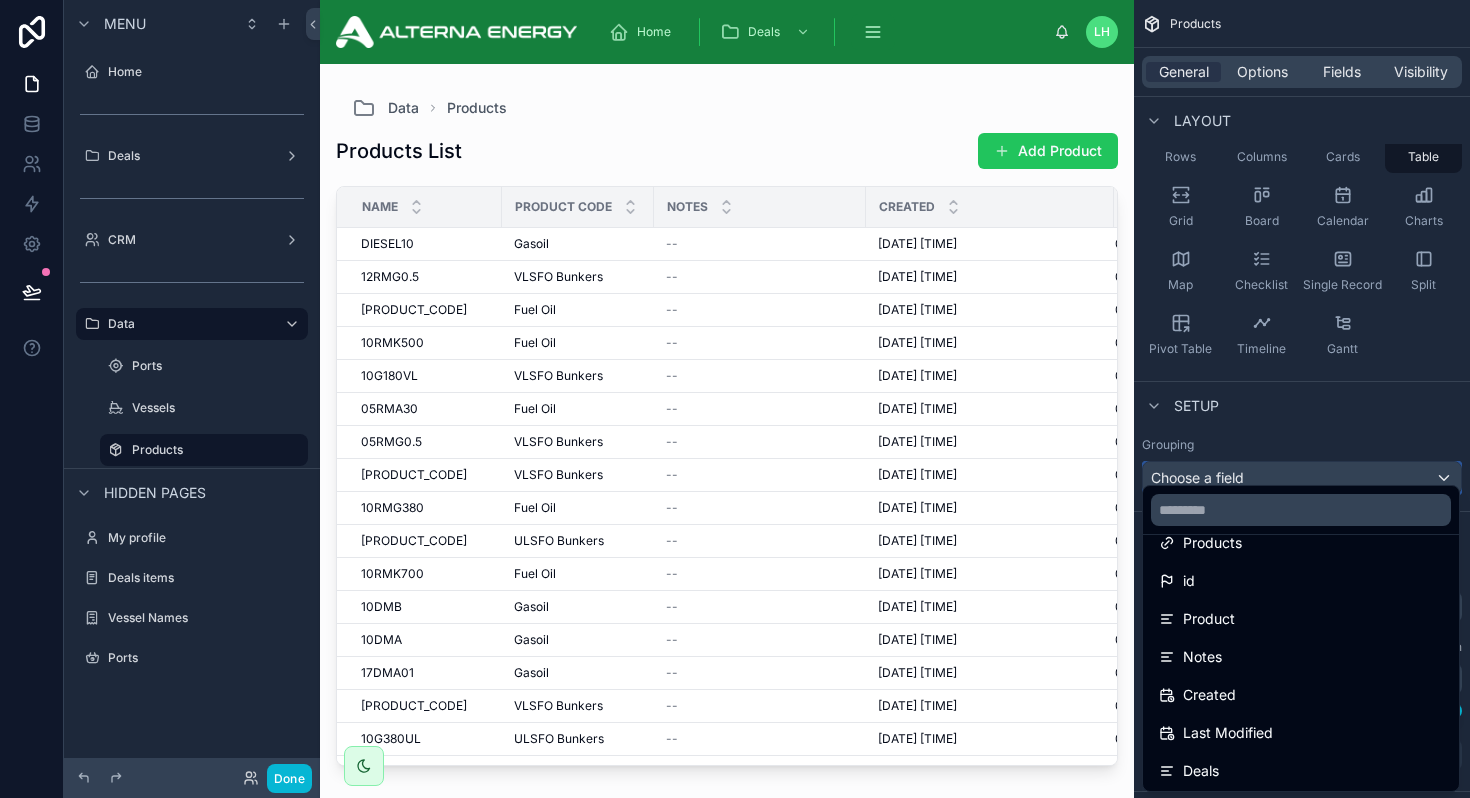 scroll, scrollTop: 66, scrollLeft: 0, axis: vertical 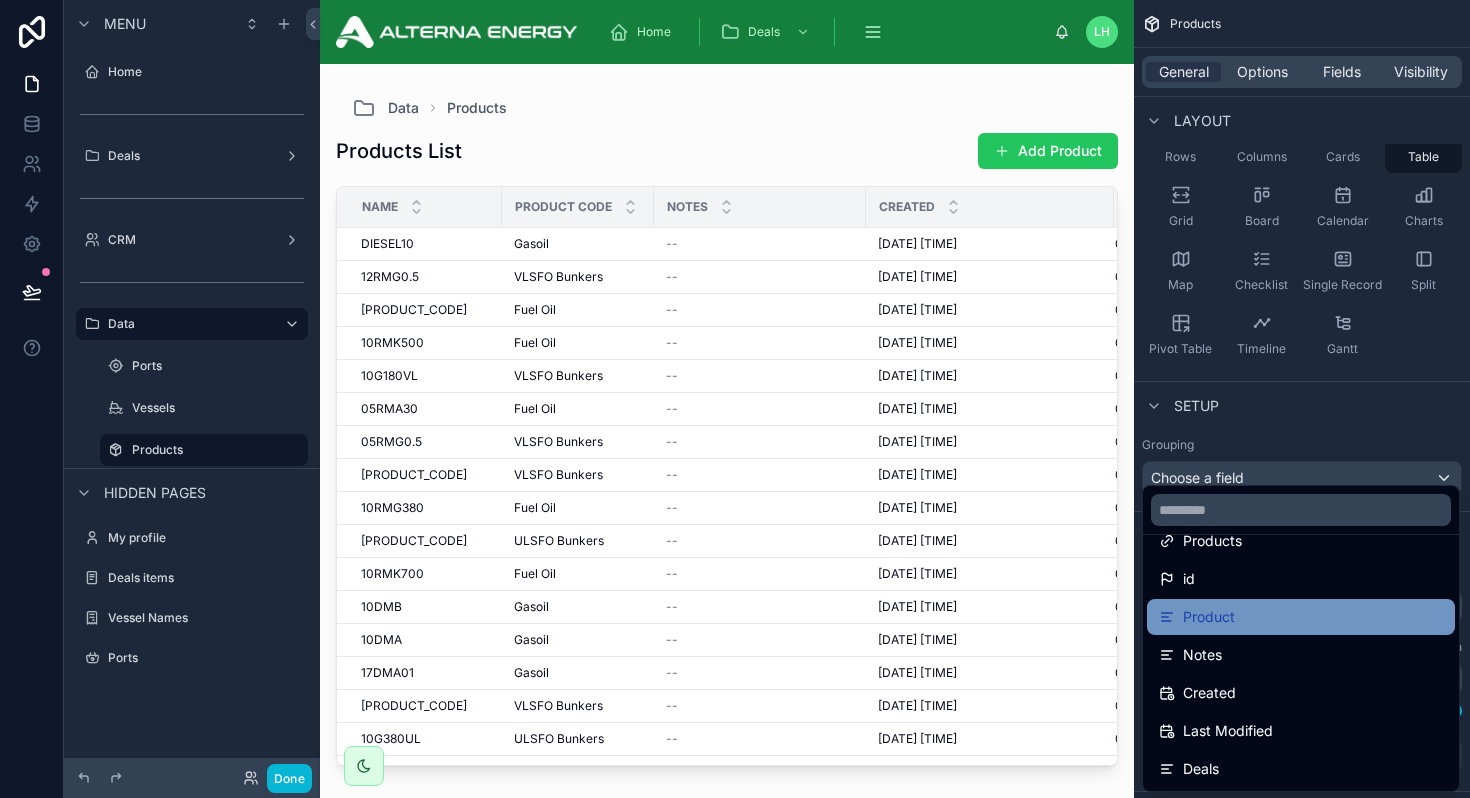 click on "Product" at bounding box center (1209, 617) 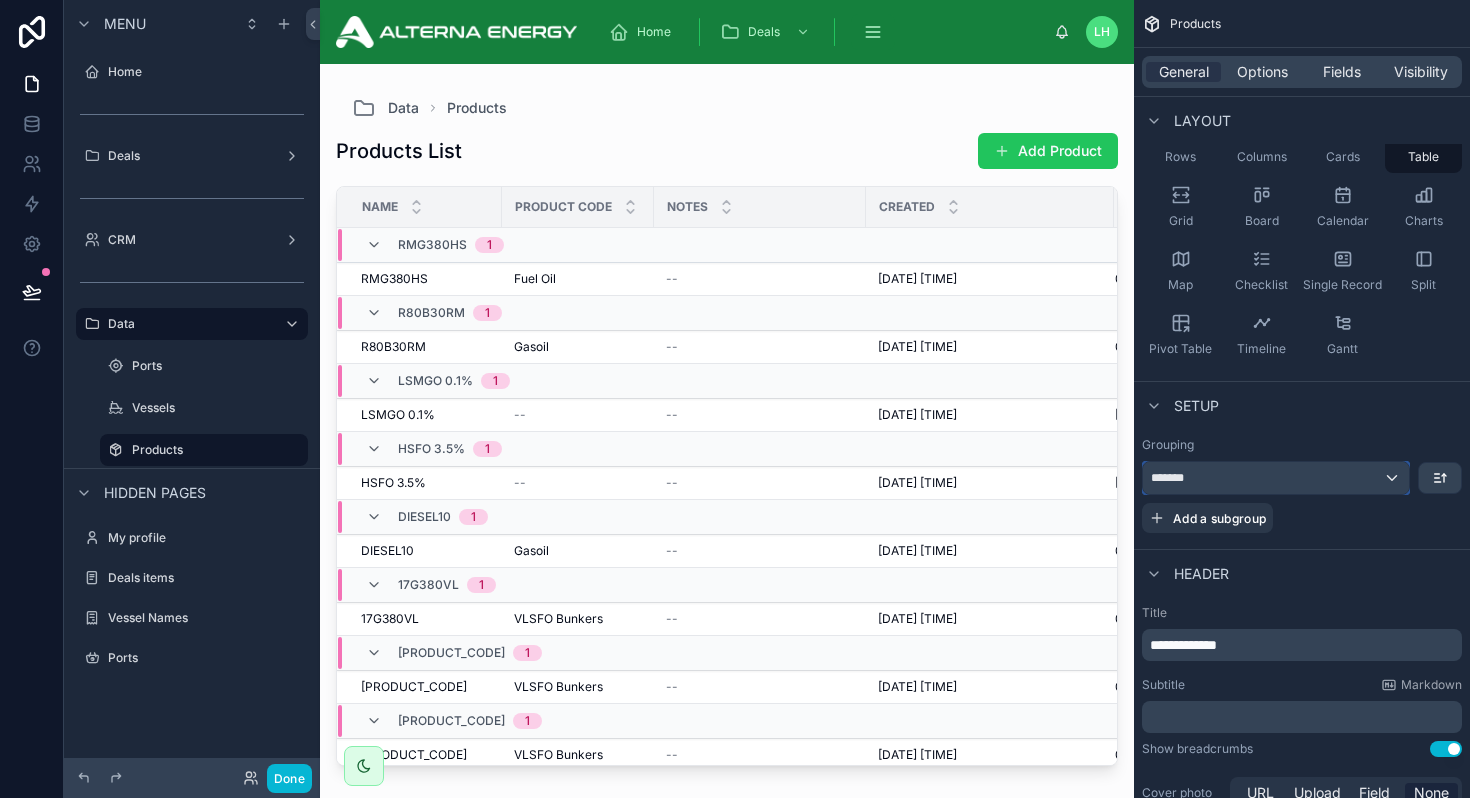 click on "*******" at bounding box center [1276, 478] 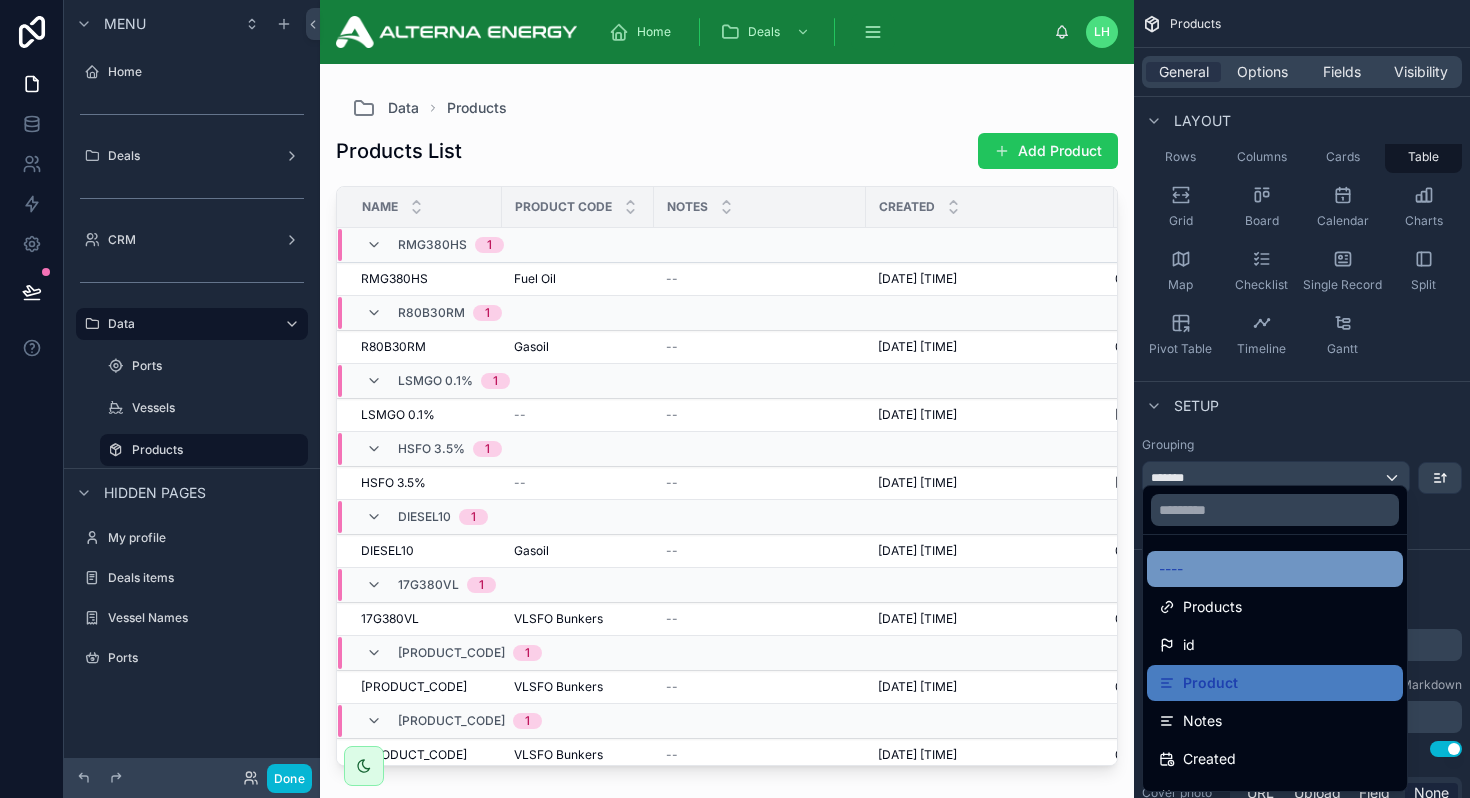 click on "----" at bounding box center [1275, 569] 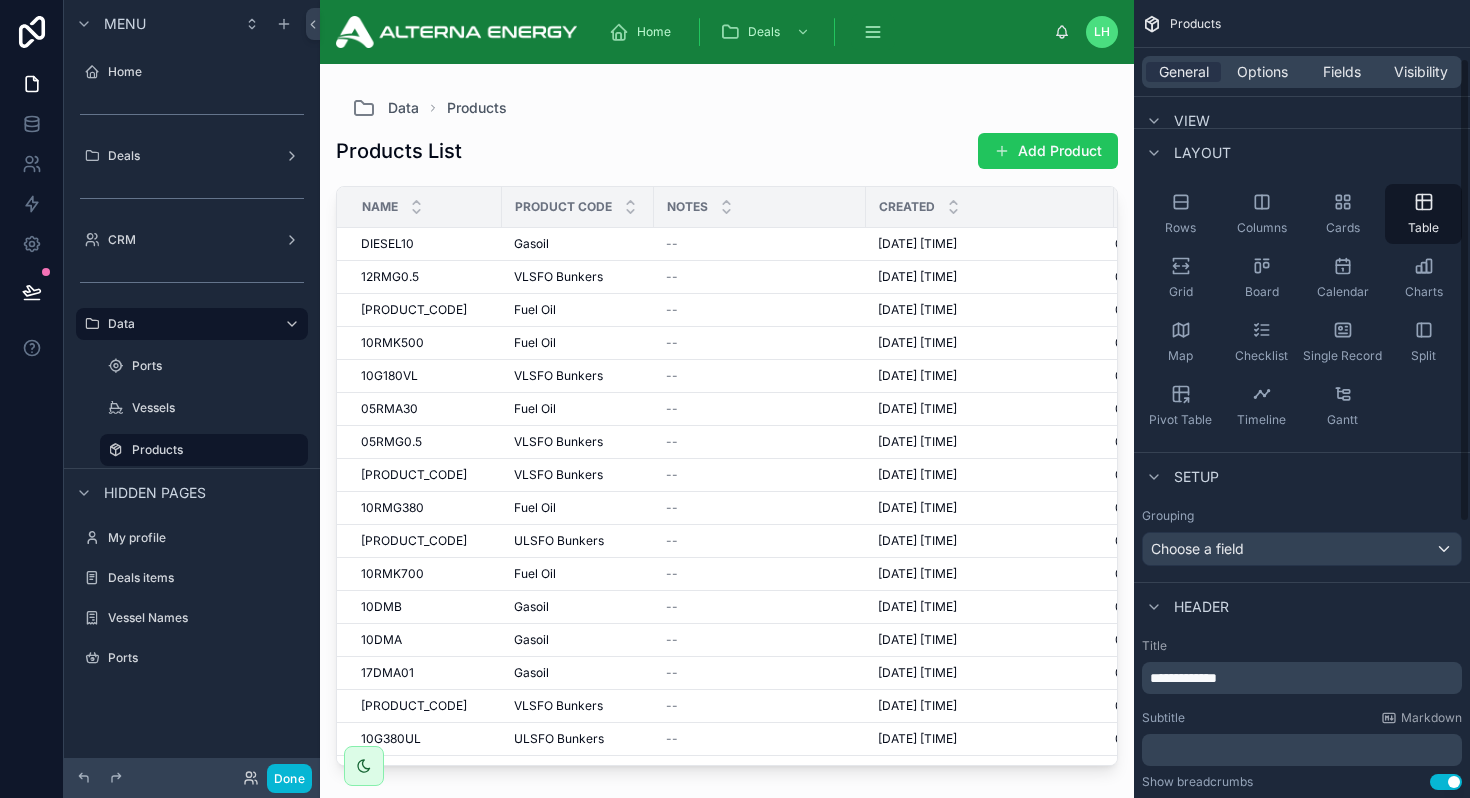 scroll, scrollTop: 0, scrollLeft: 0, axis: both 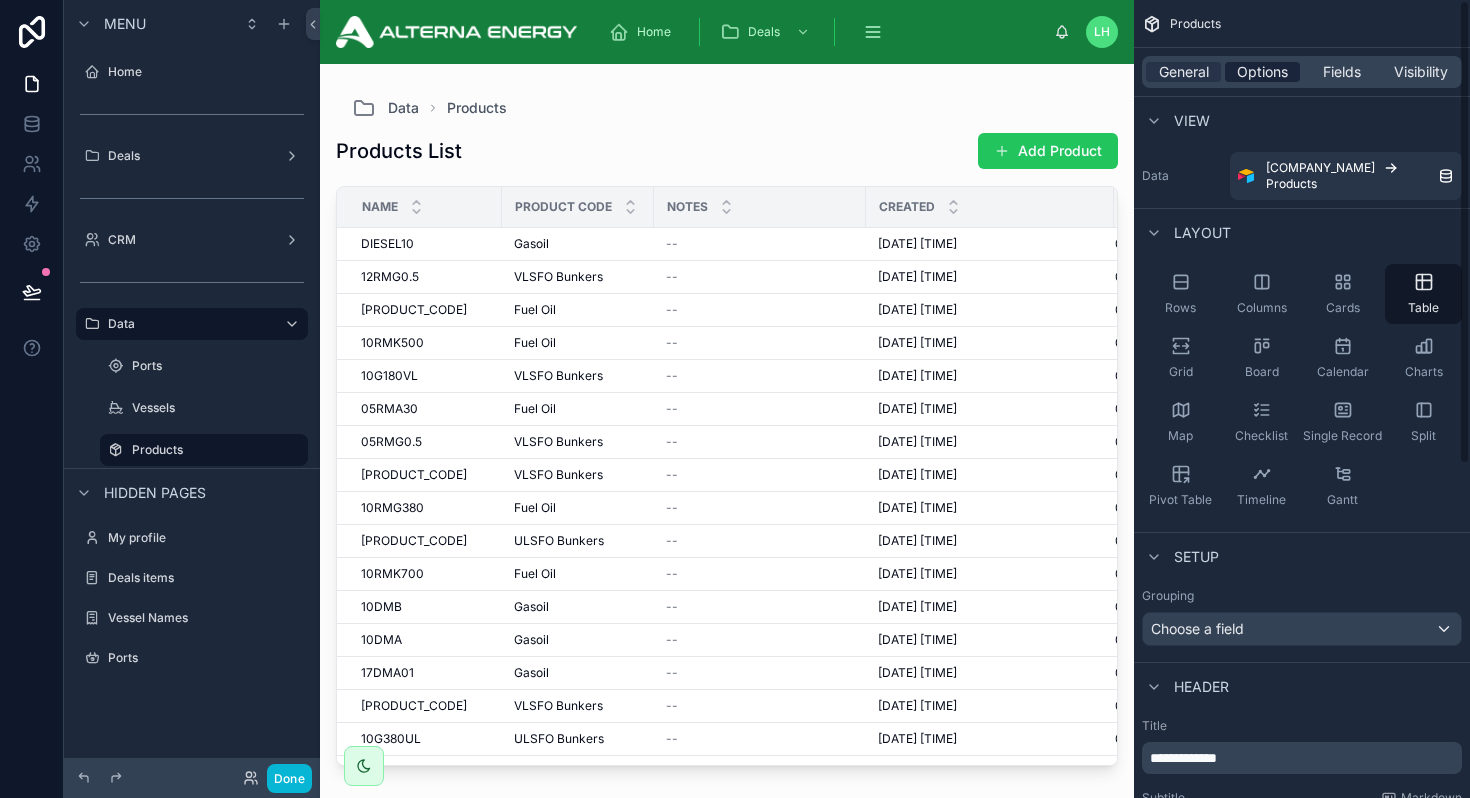 click on "Options" at bounding box center [1262, 72] 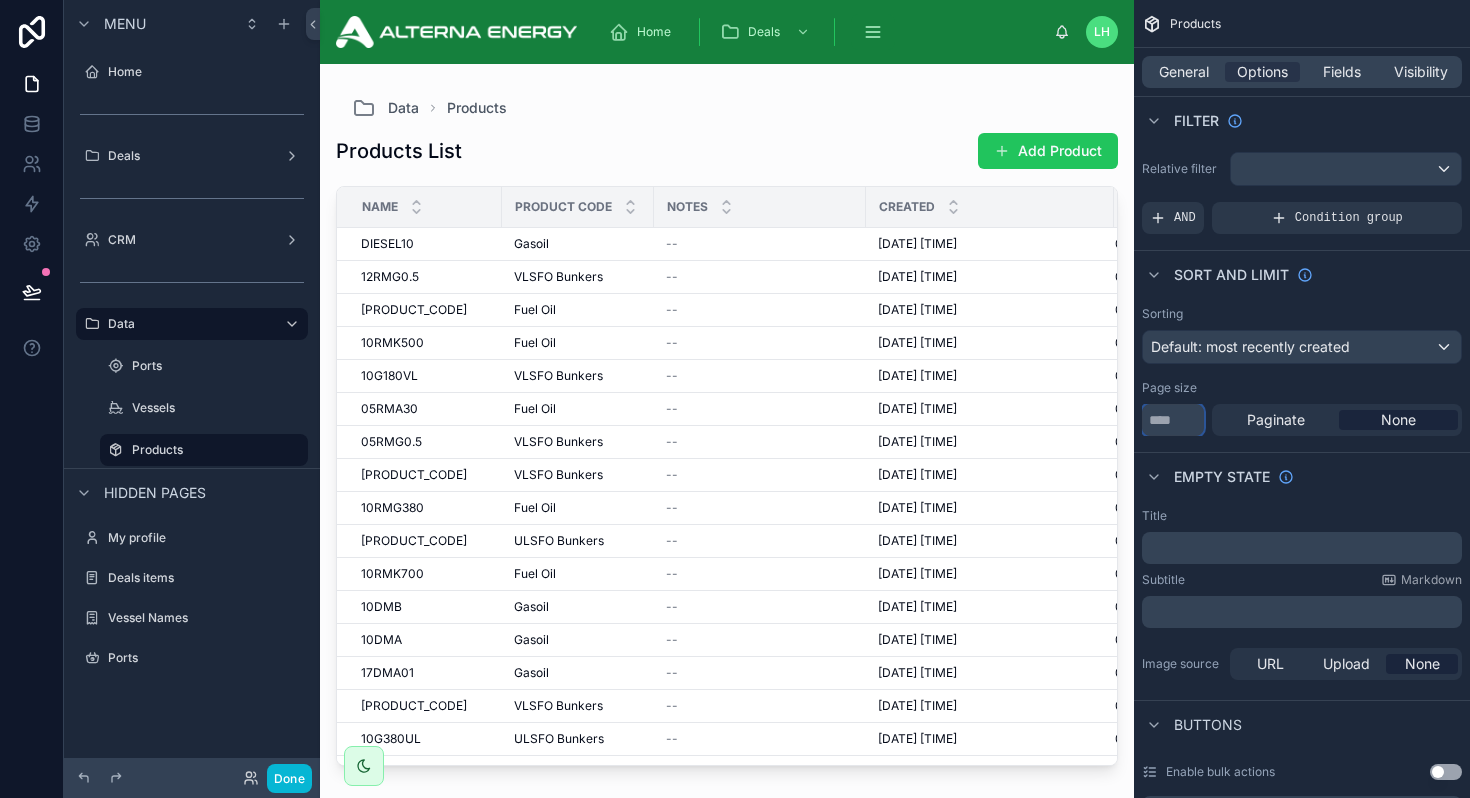 click on "****" at bounding box center [1173, 420] 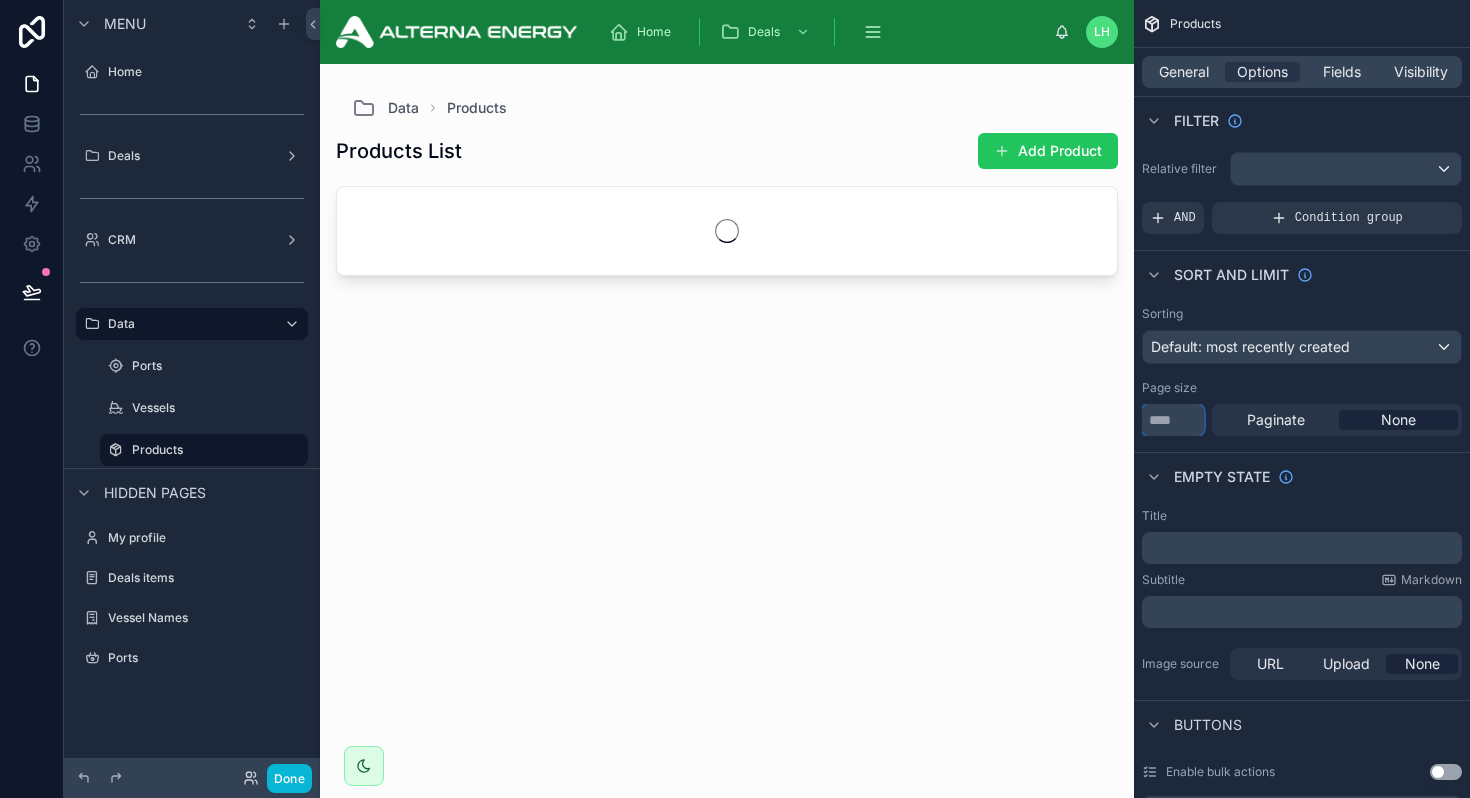 type on "****" 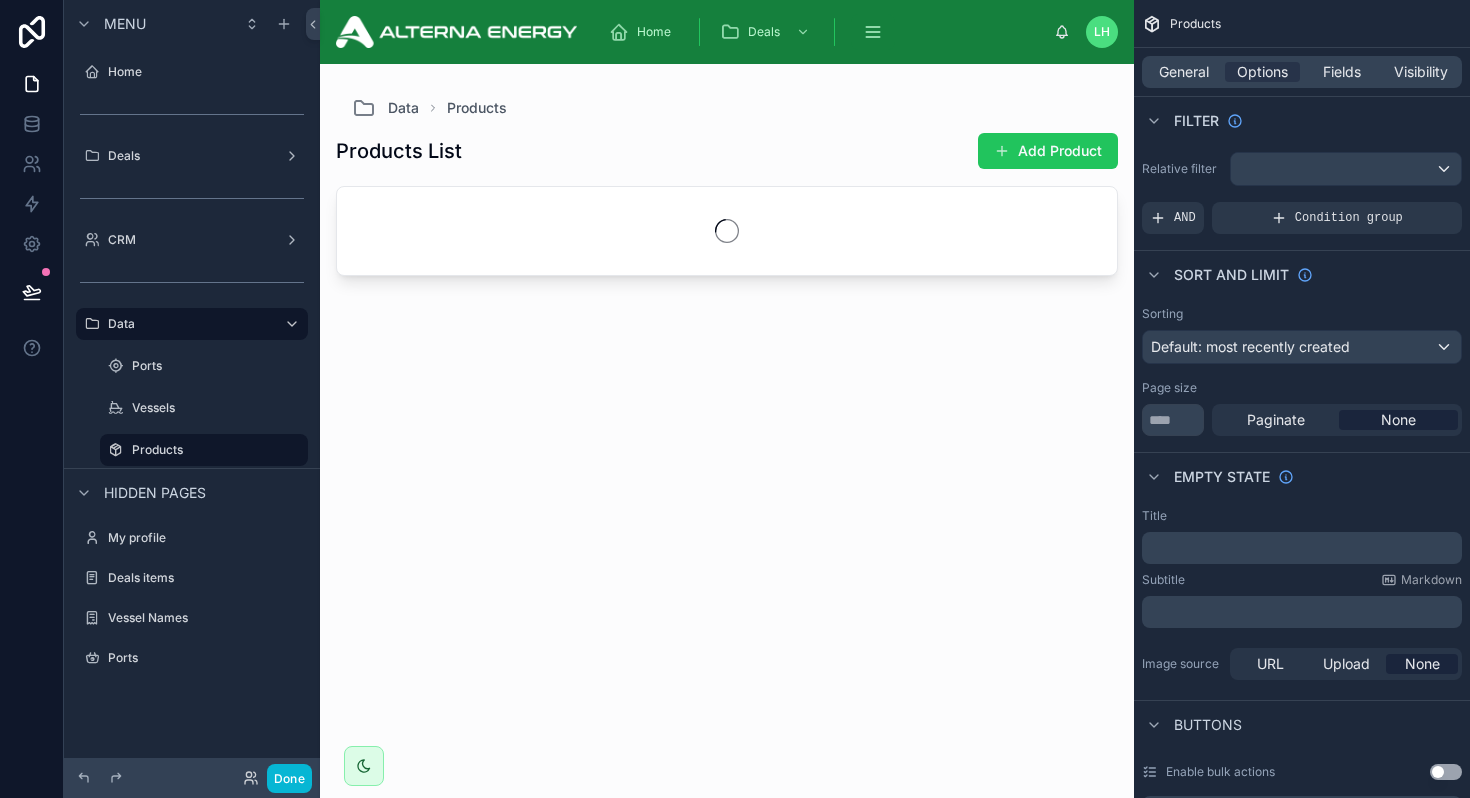 click on "Page size" at bounding box center [1302, 388] 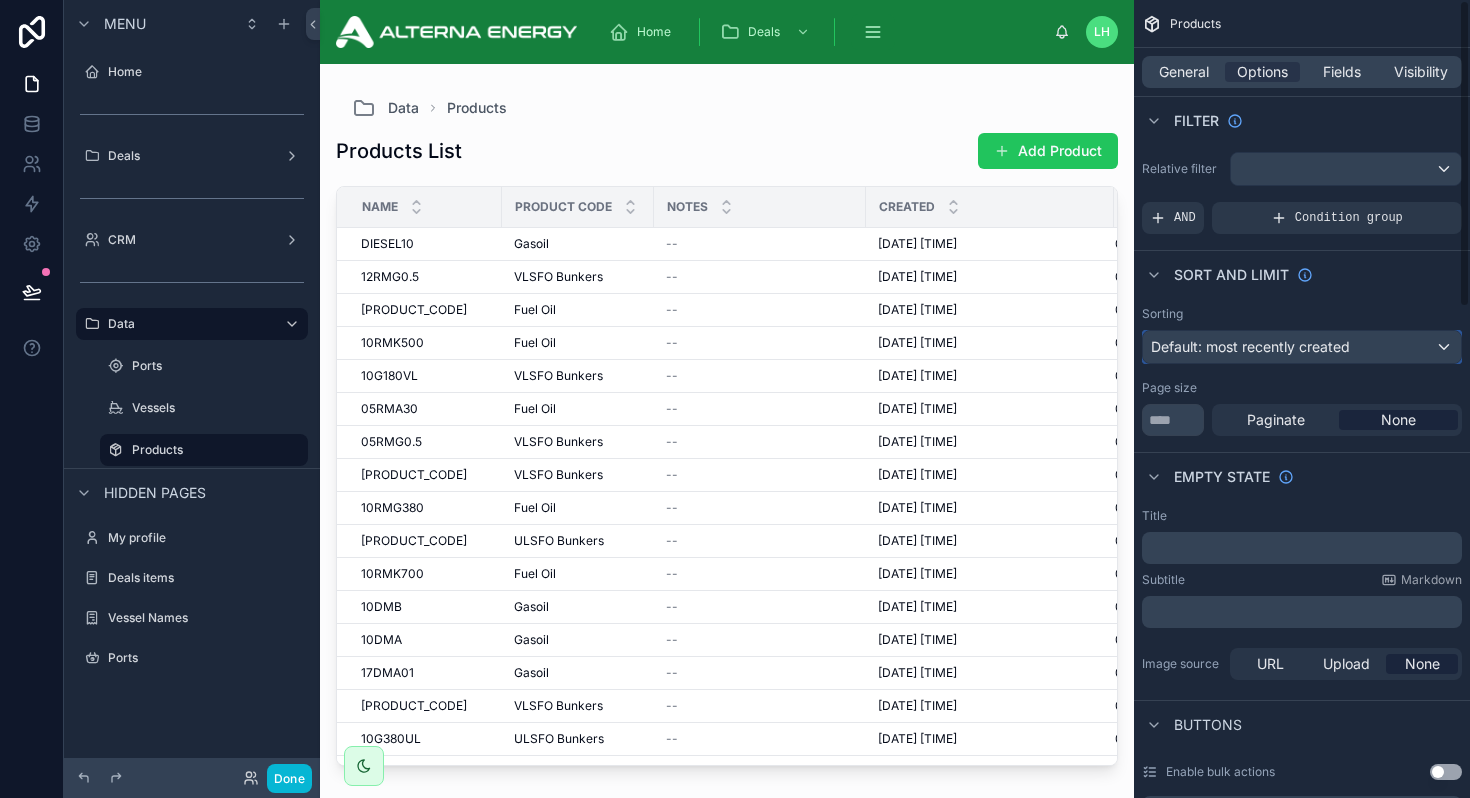 click on "Default: most recently created" at bounding box center [1250, 346] 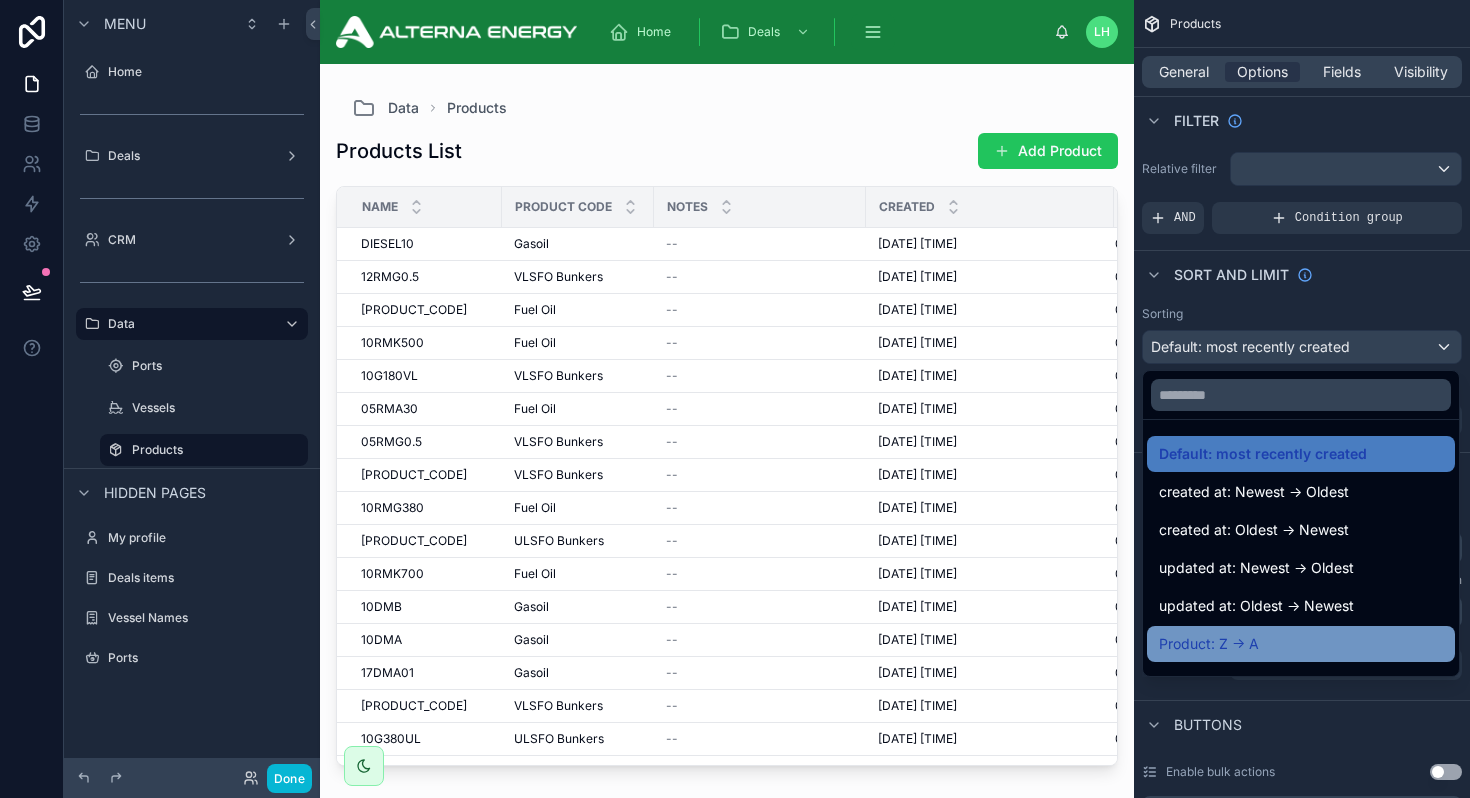 click on "Product: Z -> A" at bounding box center [1209, 644] 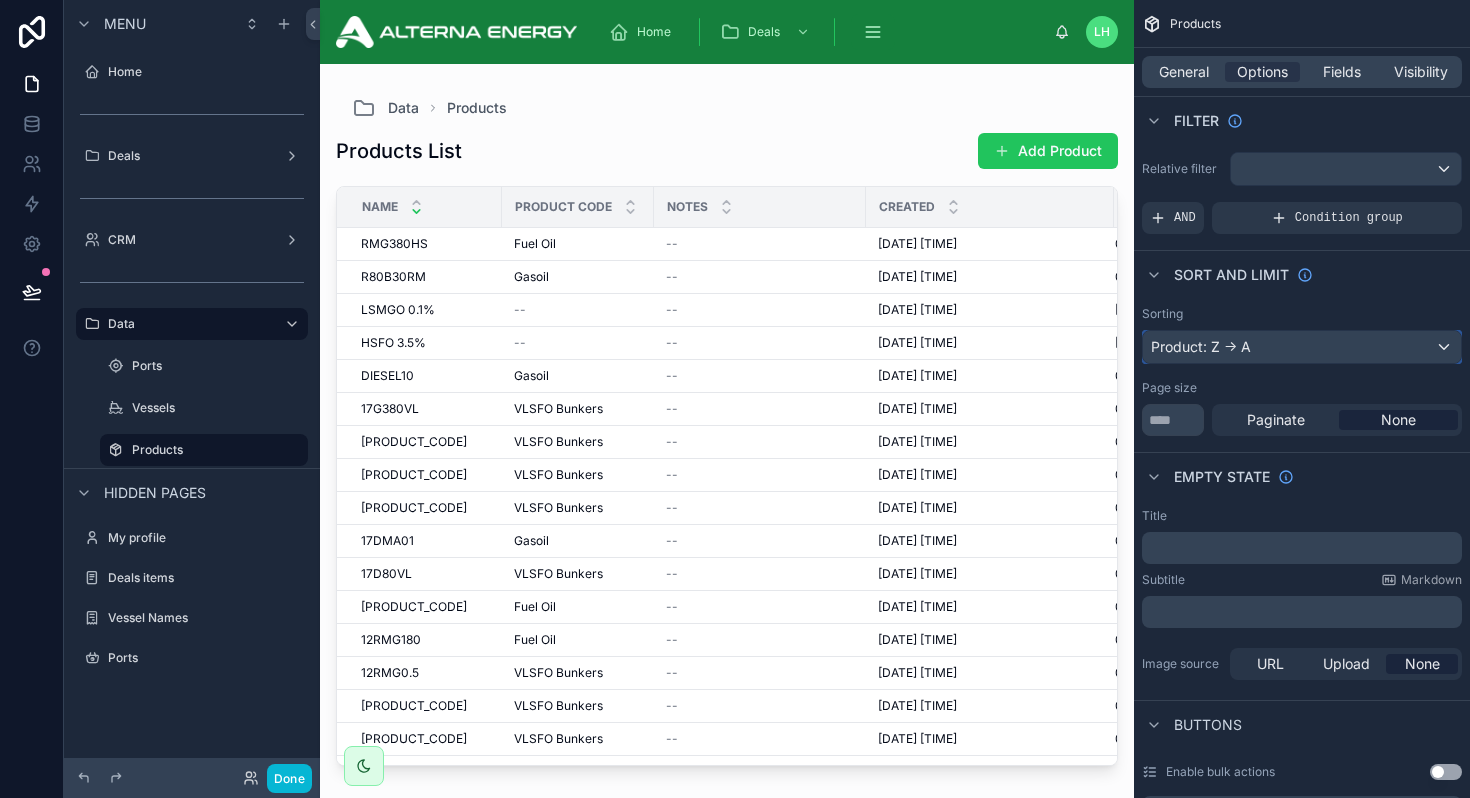 click on "Product: Z -> A" at bounding box center (1302, 347) 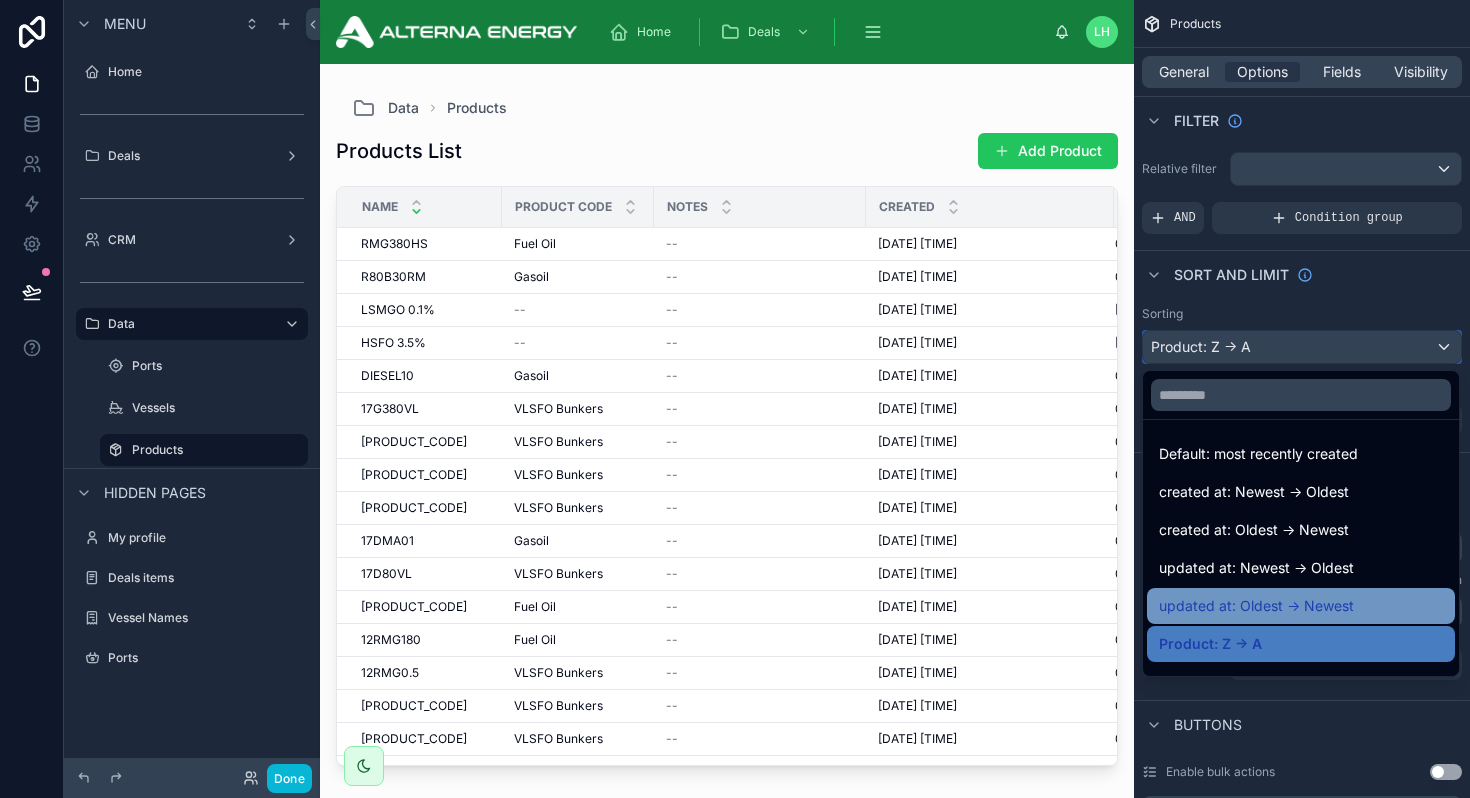 scroll, scrollTop: 57, scrollLeft: 0, axis: vertical 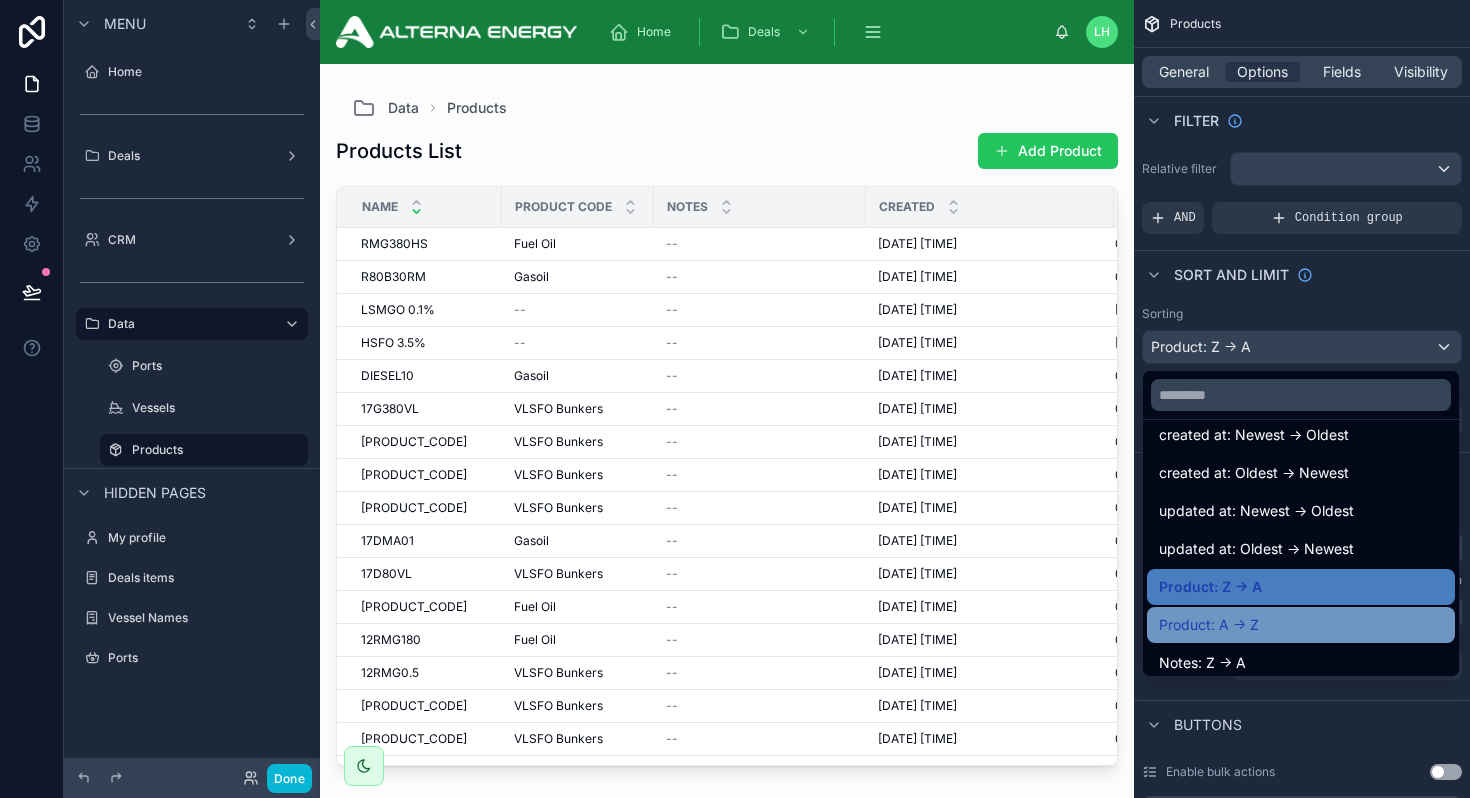 click on "Product: A -> Z" at bounding box center [1209, 625] 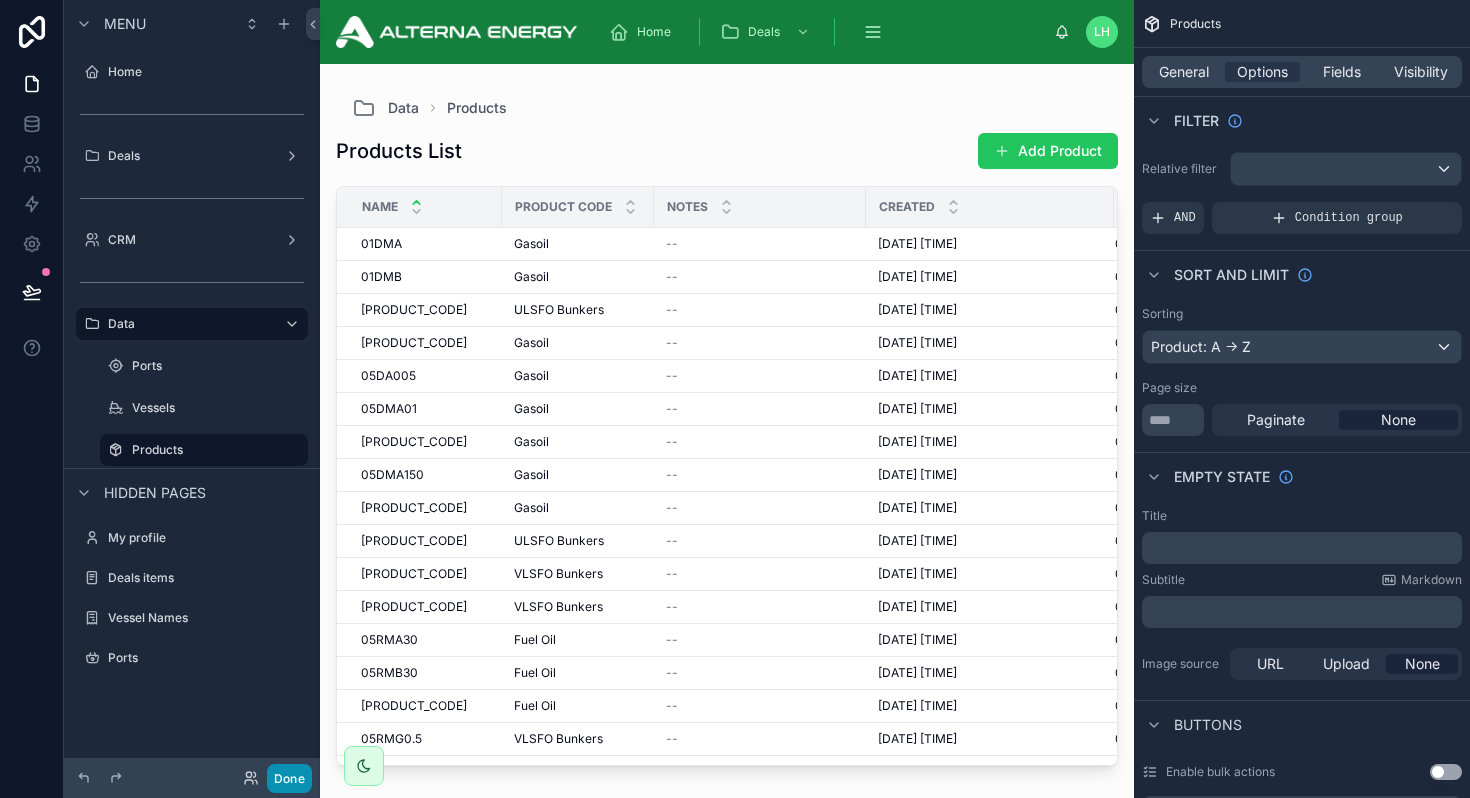 click on "Done" at bounding box center [289, 778] 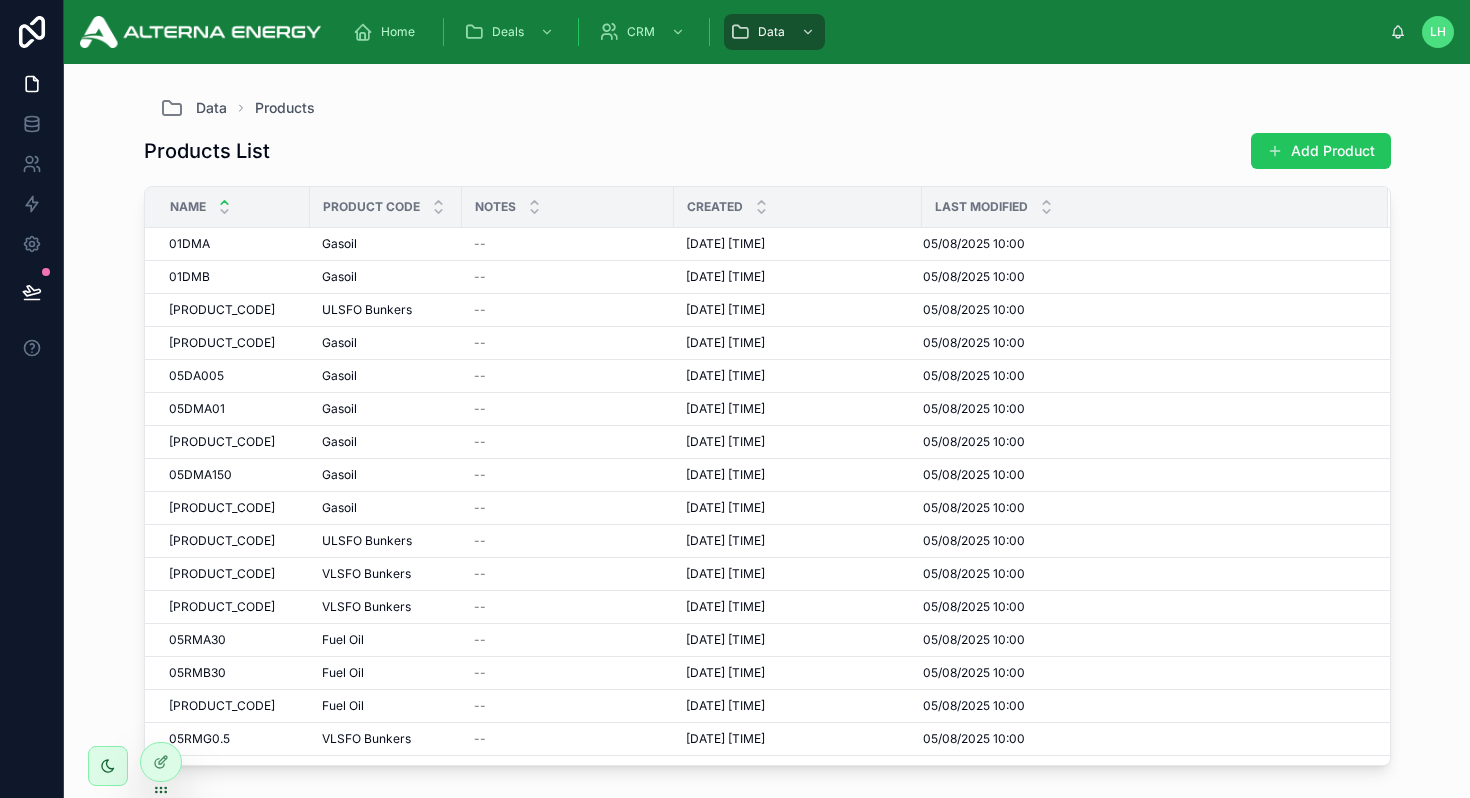 click at bounding box center (32, 292) 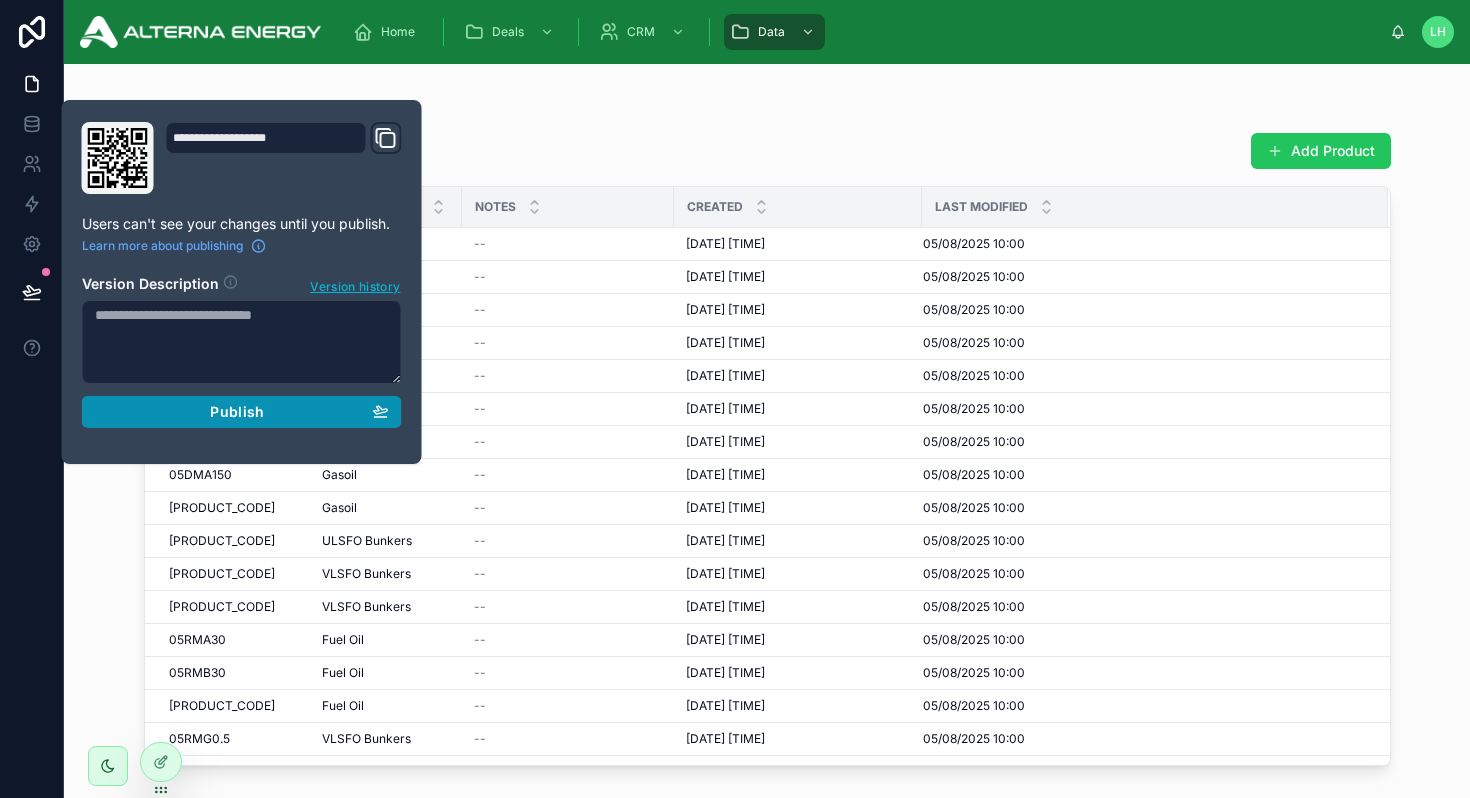 click on "Publish" at bounding box center (242, 412) 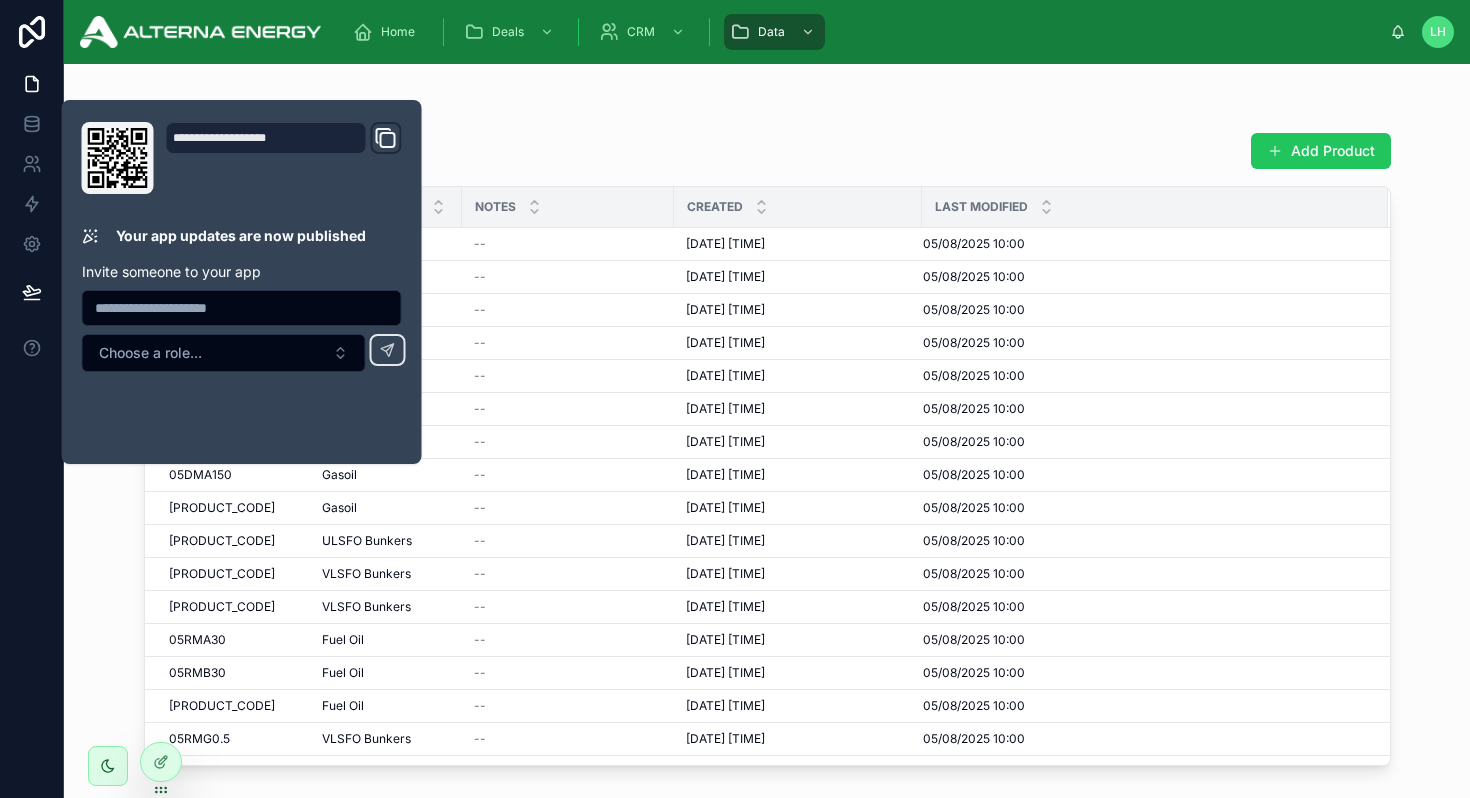 click on "Data Products Products List Add Product Name Product Code Notes Created Last Modified 01DMA 01DMA Gasoil Gasoil -- [DATE] [TIME] [DATE] [TIME] [DATE] [TIME] [DATE] [TIME] 01DMB 01DMB Gasoil Gasoil -- [DATE] [TIME] [DATE] [TIME] [DATE] [TIME] [DATE] [TIME] 05D80UL 05D80UL ULSFO Bunkers ULSFO Bunkers -- [DATE] [TIME] [DATE] [TIME] [DATE] [TIME] [DATE] [TIME] 05DA0001 05DA0001 Gasoil Gasoil -- [DATE] [TIME] [DATE] [TIME] [DATE] [TIME] [DATE] [TIME] 05DA005 05DA005 Gasoil Gasoil -- [DATE] [TIME] [DATE] [TIME] [DATE] [TIME] [DATE] [TIME] 05DMA01 05DMA01 Gasoil Gasoil -- [DATE] [TIME] [DATE] [TIME] [DATE] [TIME] [DATE] [TIME] 05DMA05 05DMA05 Gasoil Gasoil -- [DATE] [TIME] [DATE] [TIME] [DATE] [TIME] [DATE] [TIME] 05DMA150 05DMA150 Gasoil Gasoil -- [DATE] [TIME] [DATE] [TIME] [DATE] [TIME] [DATE] [TIME] 05DMB01 05DMB01 Gasoil Gasoil -- [DATE] [TIME] [DATE] [TIME] [DATE] [TIME] [DATE] [TIME] 05E180UL 05E180UL" at bounding box center [767, 431] 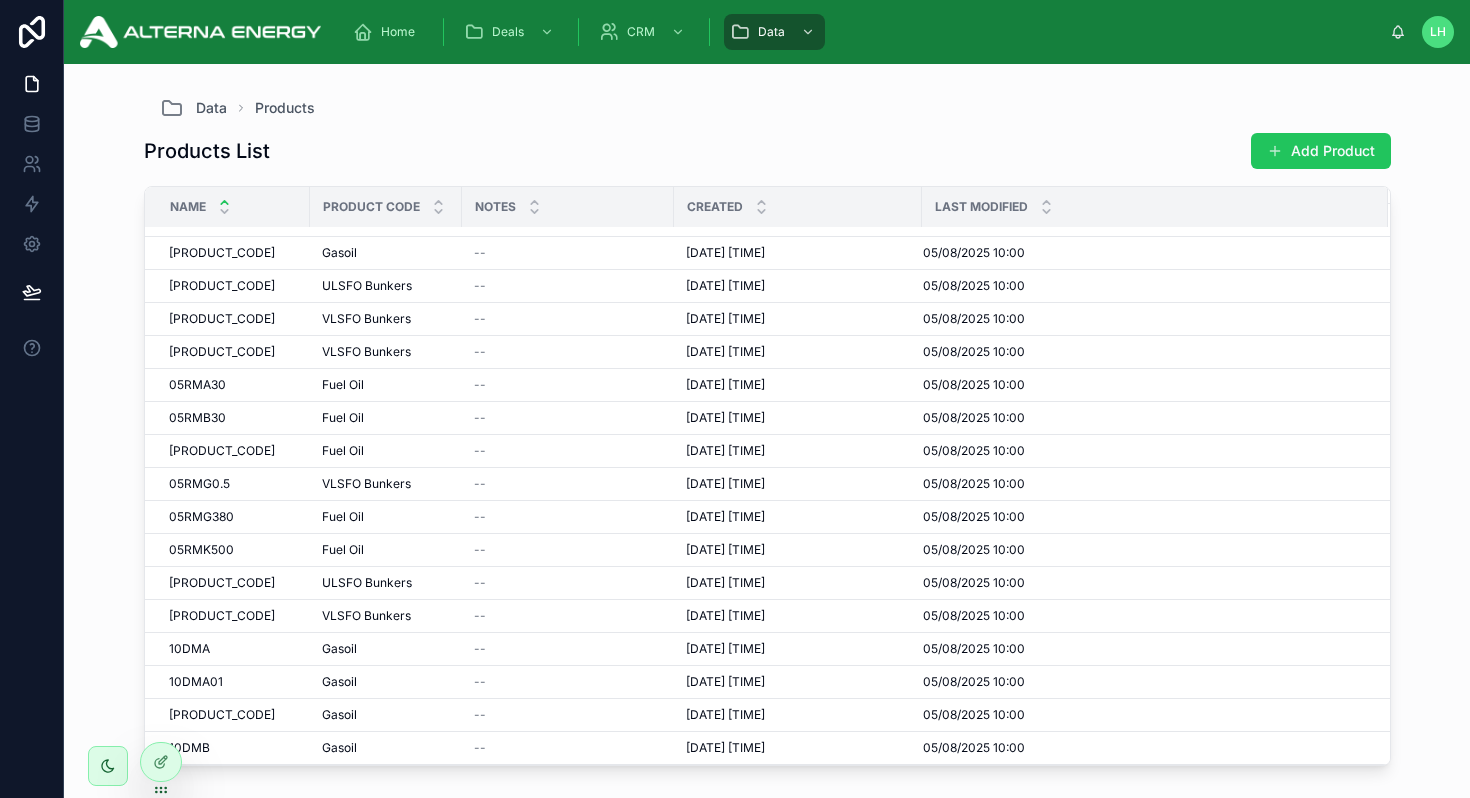 scroll, scrollTop: 0, scrollLeft: 0, axis: both 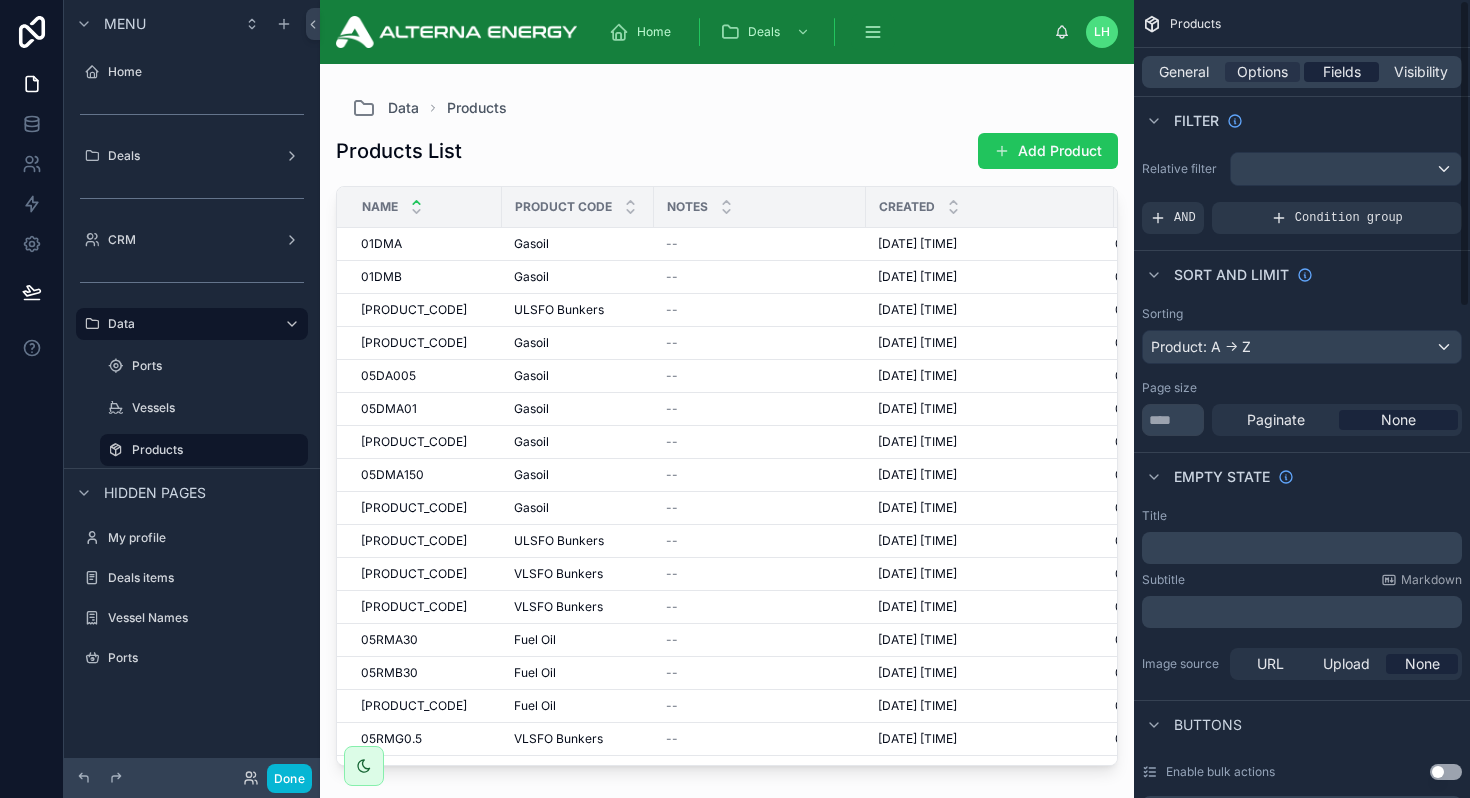 click on "Fields" at bounding box center (1342, 72) 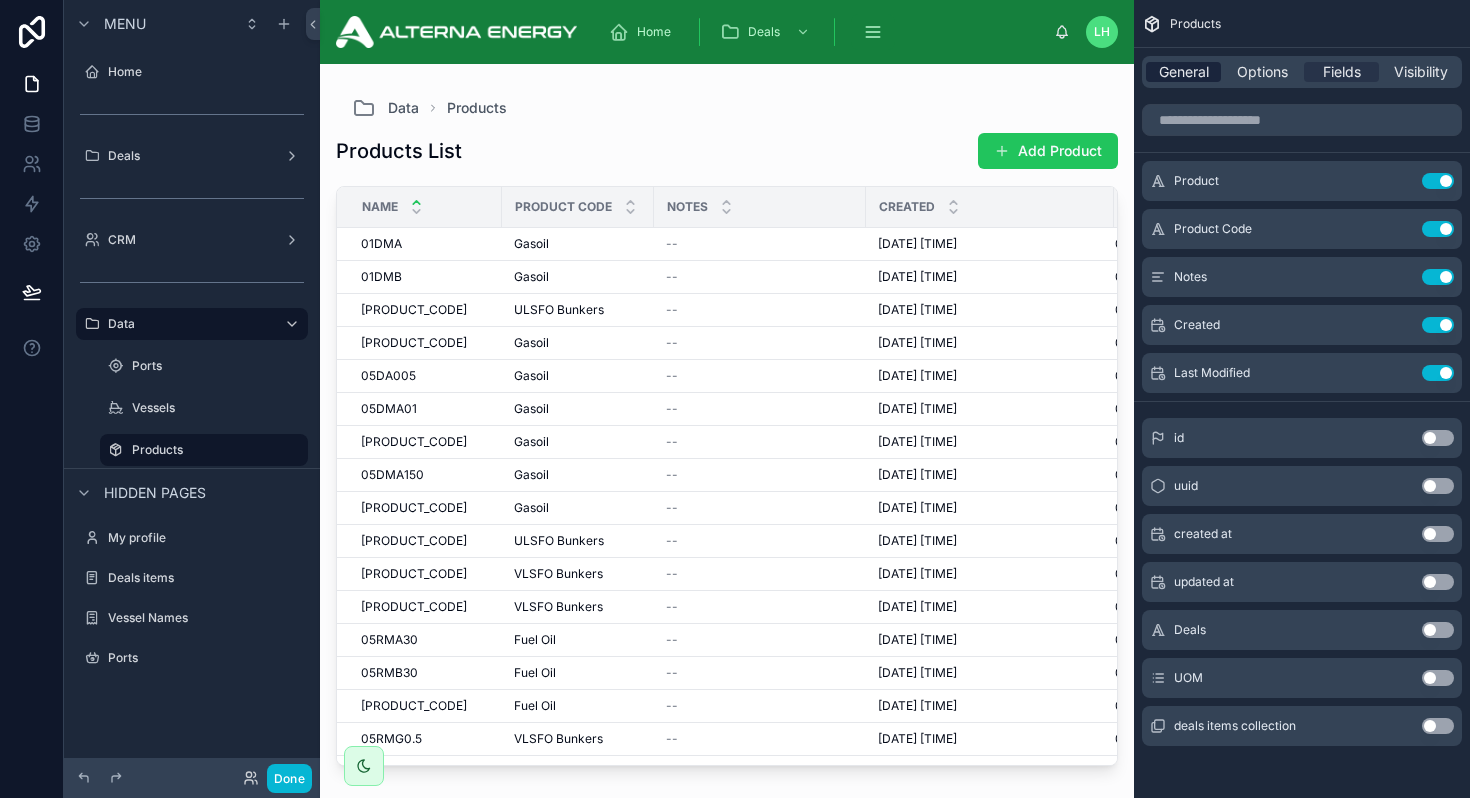 click on "General" at bounding box center [1184, 72] 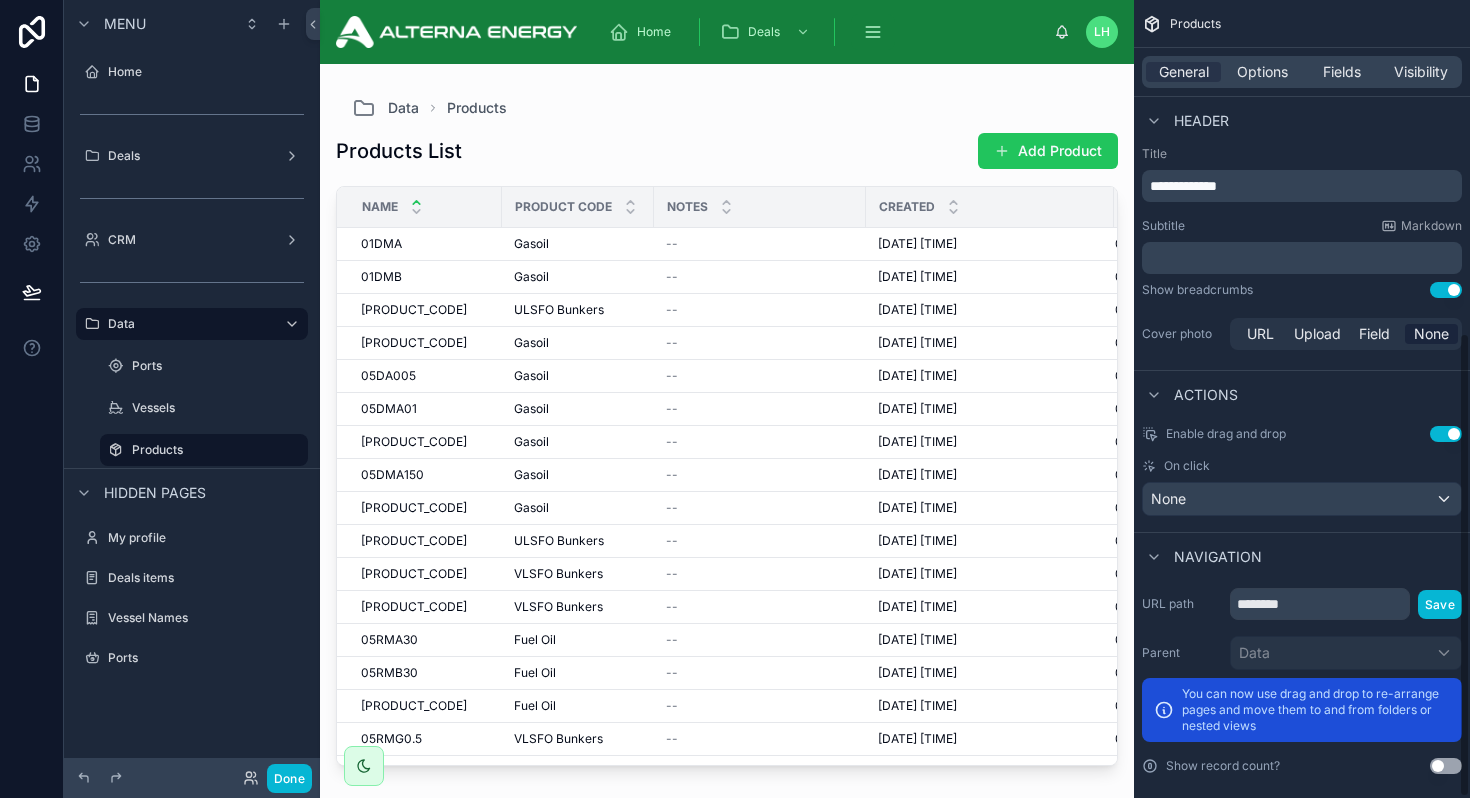 scroll, scrollTop: 383, scrollLeft: 0, axis: vertical 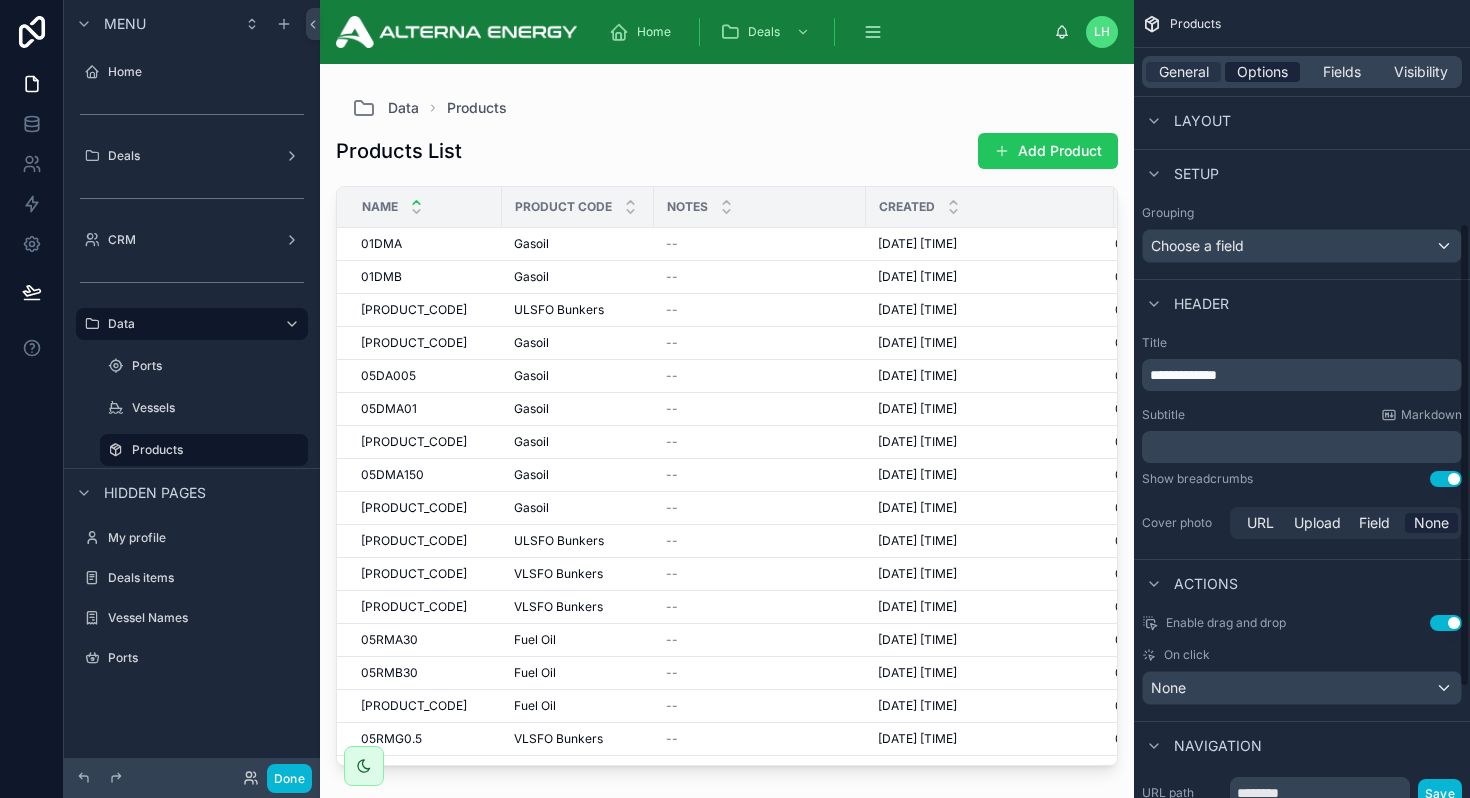 click on "Options" at bounding box center [1262, 72] 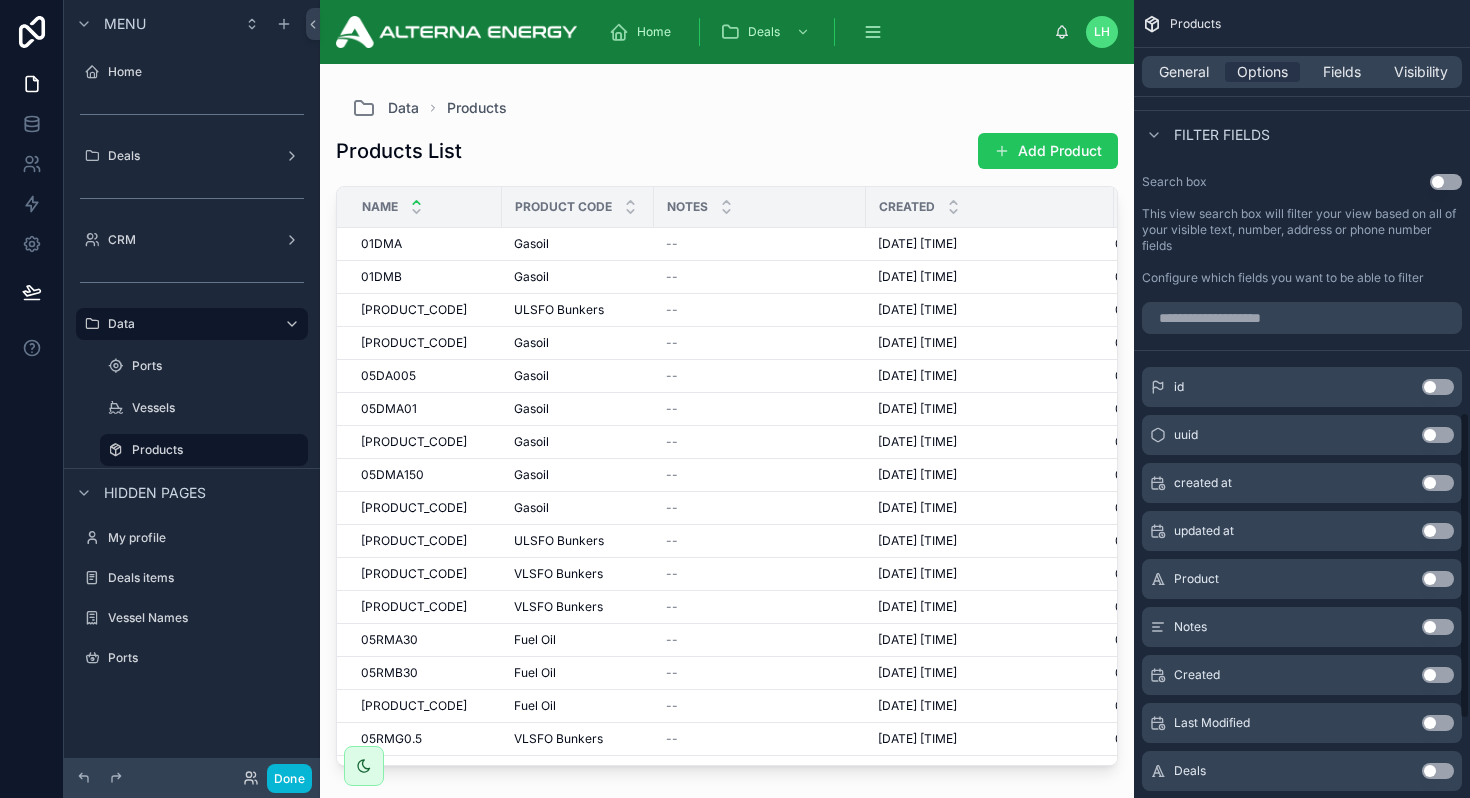 scroll, scrollTop: 1083, scrollLeft: 0, axis: vertical 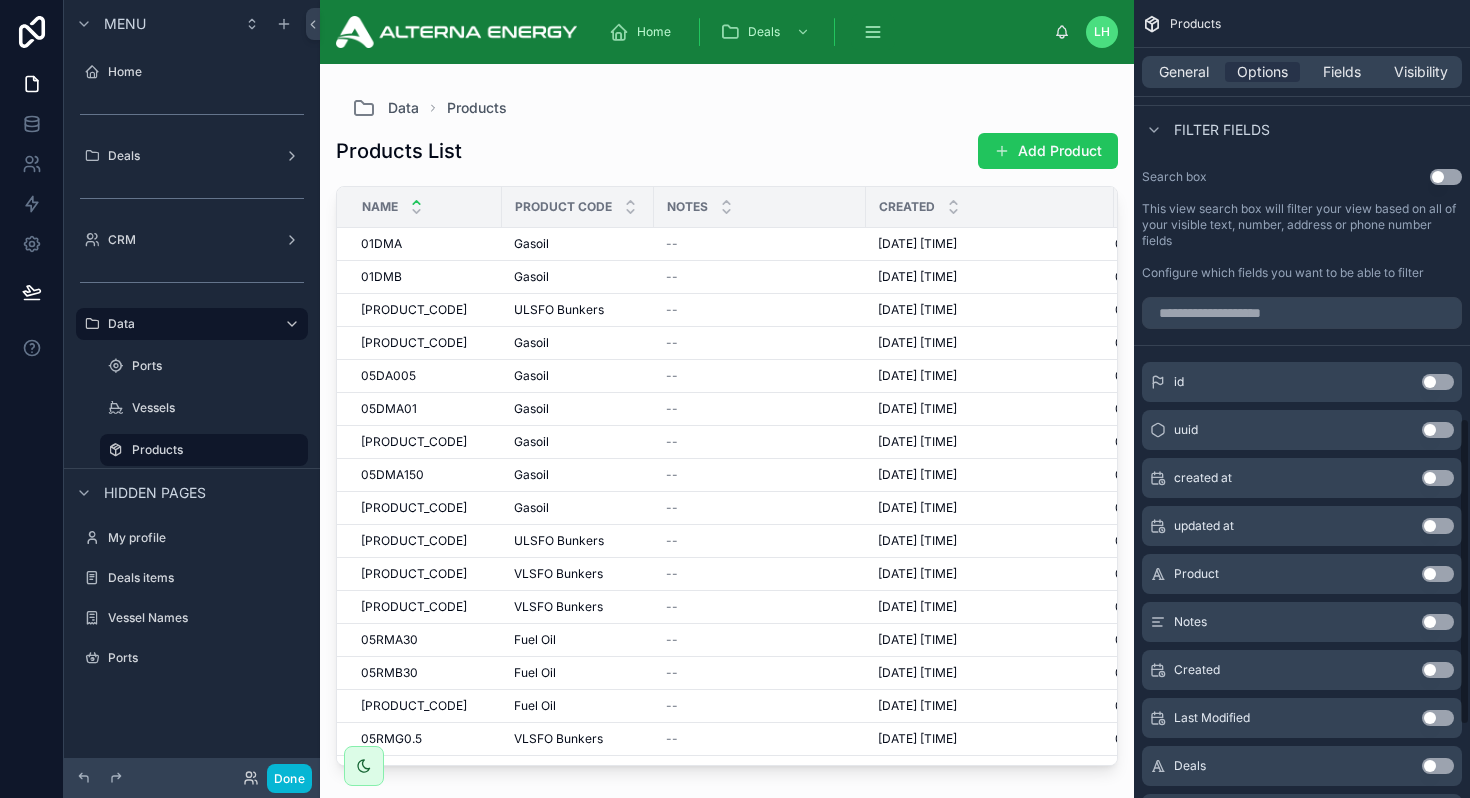click on "Search box Use setting This view search box will filter your view based on all of your visible text, number, address or phone number fields Configure which fields you want to be able to filter" at bounding box center [1302, 225] 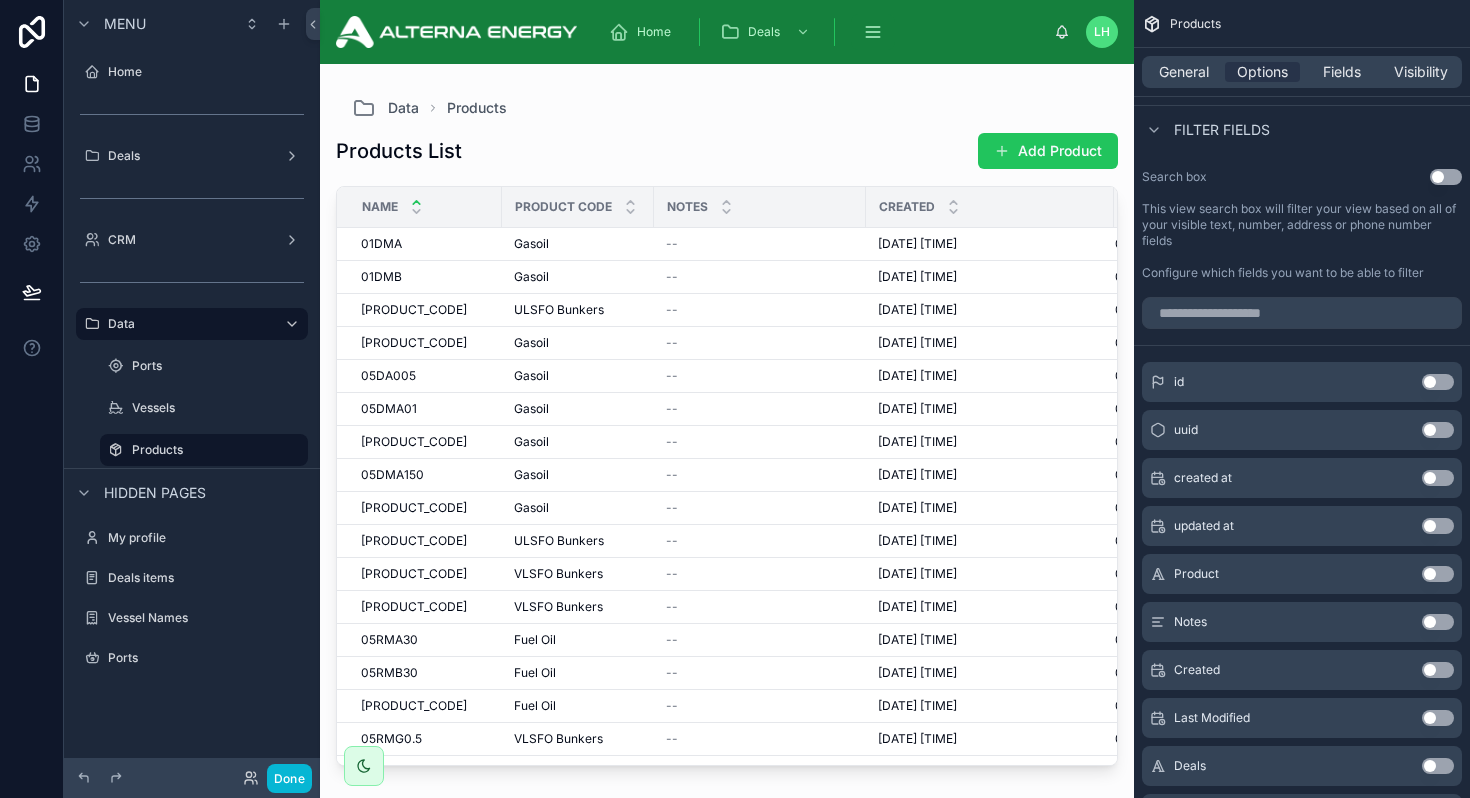 click on "Use setting" at bounding box center (1446, 177) 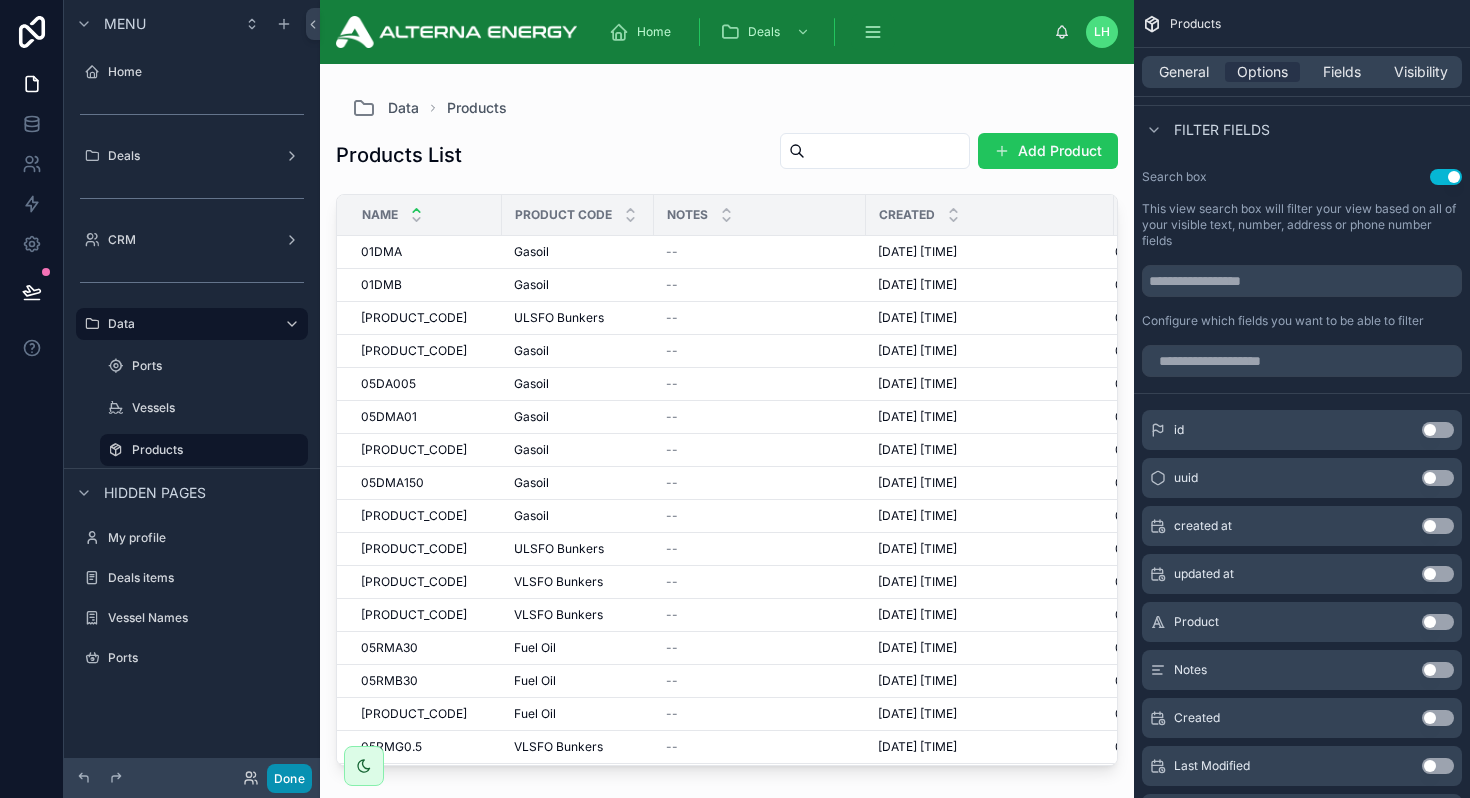 click on "Done" at bounding box center (289, 778) 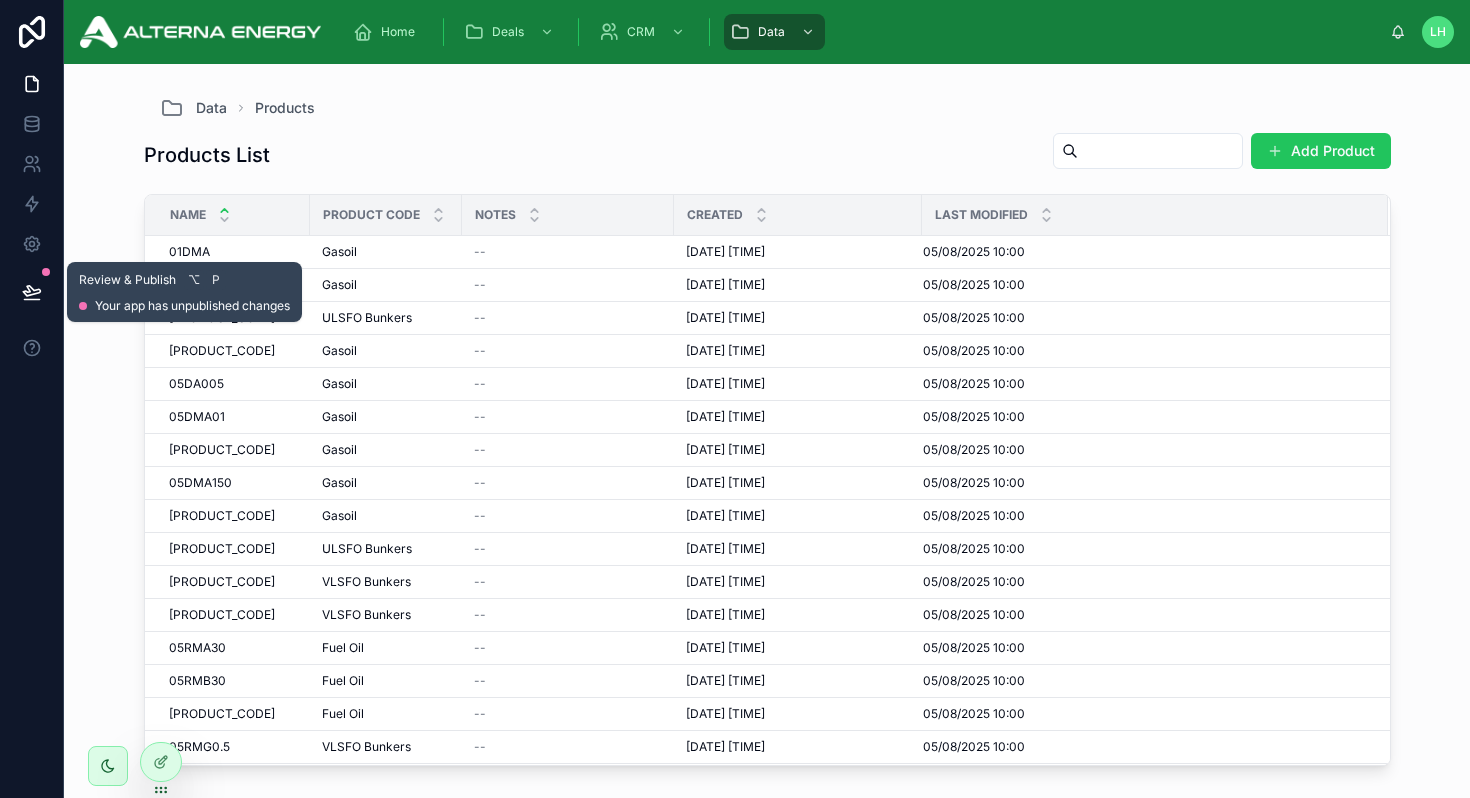 click at bounding box center [32, 292] 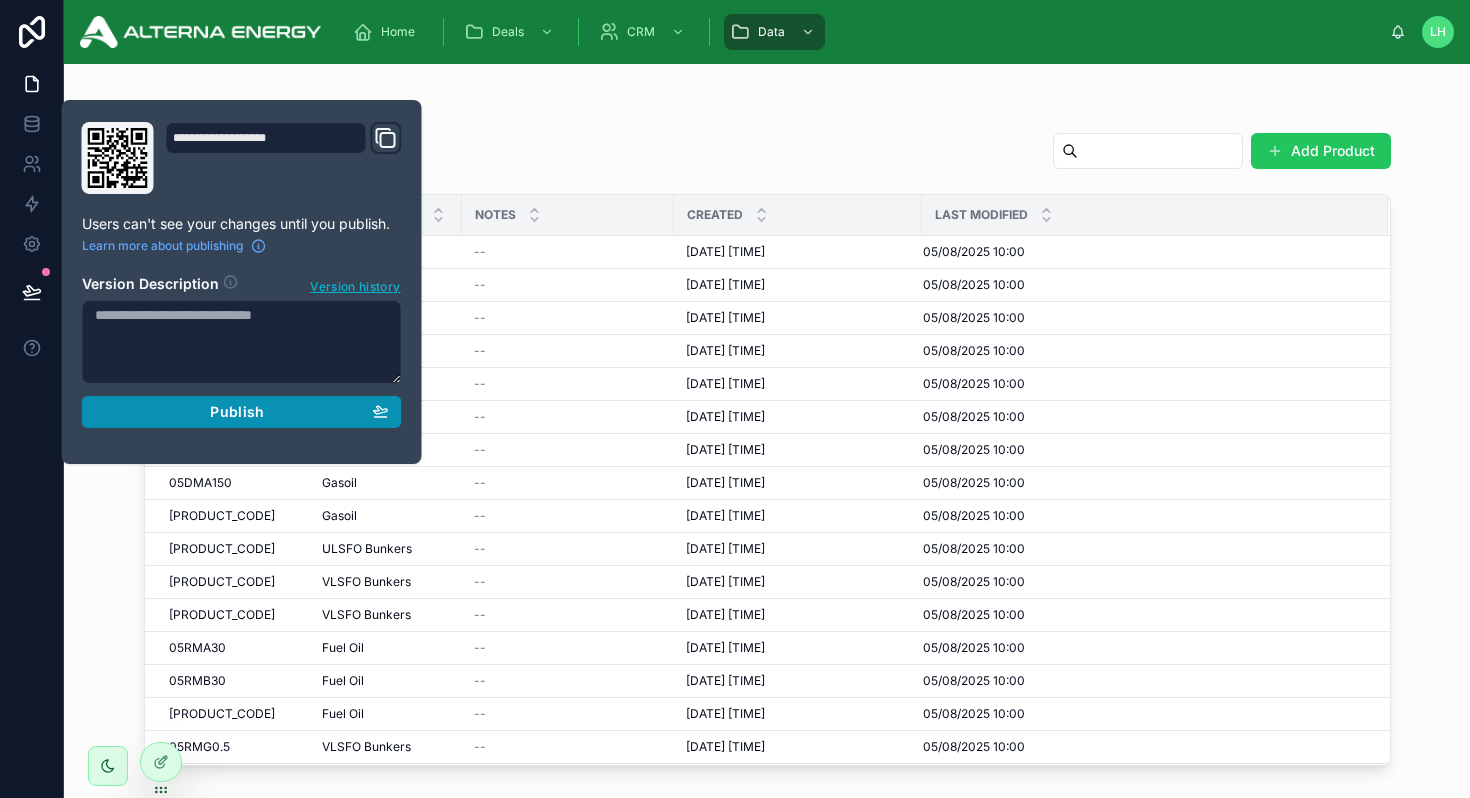 click on "Publish" at bounding box center (242, 412) 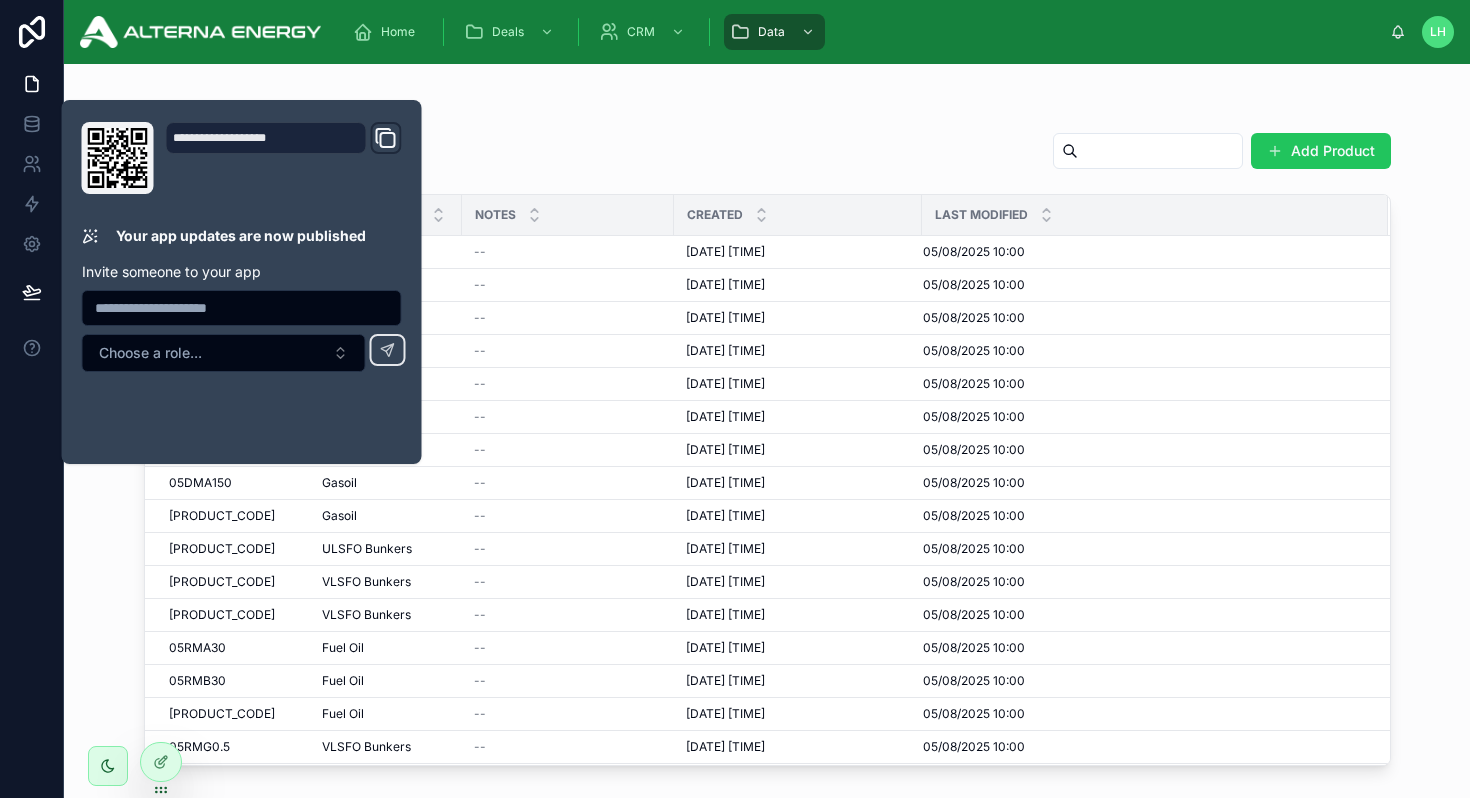 click on "Data Products" at bounding box center [767, 108] 